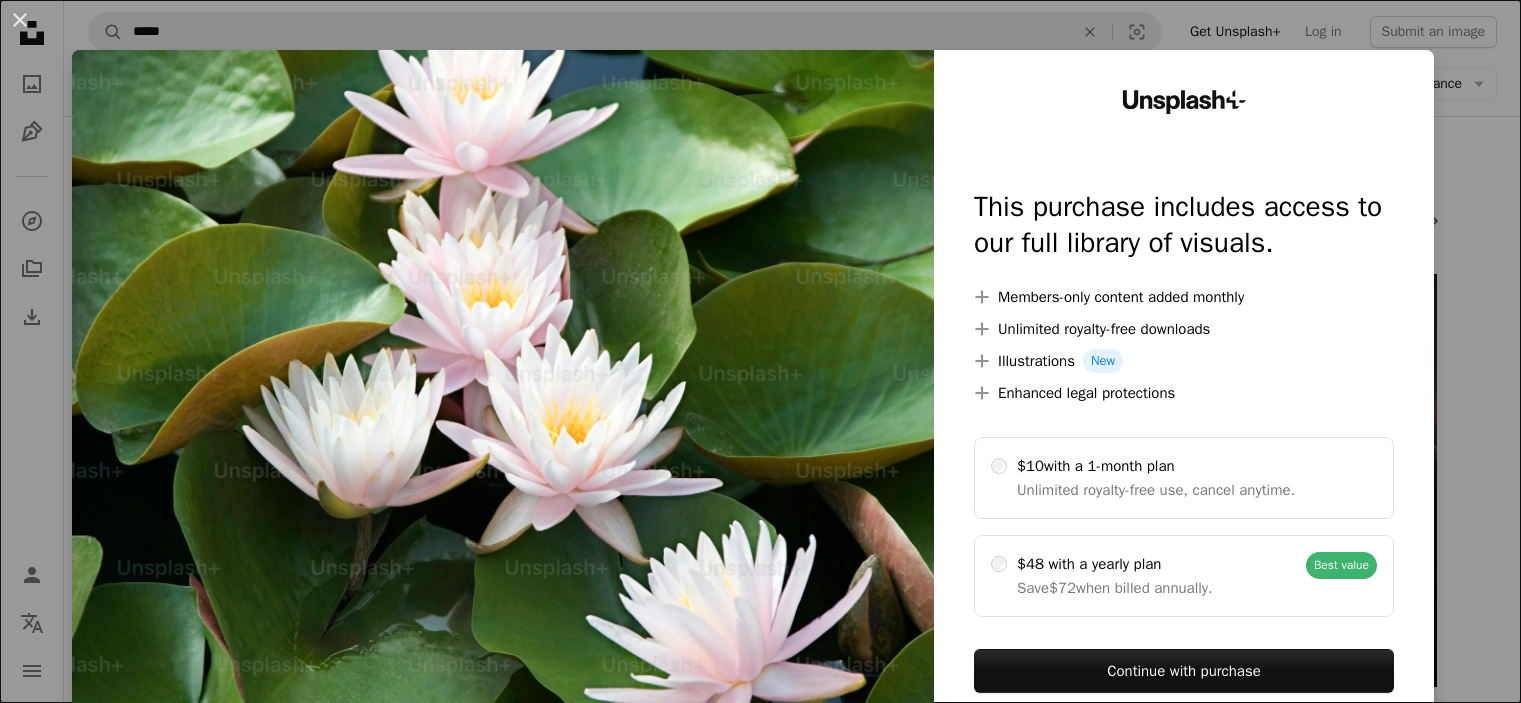 scroll, scrollTop: 280, scrollLeft: 0, axis: vertical 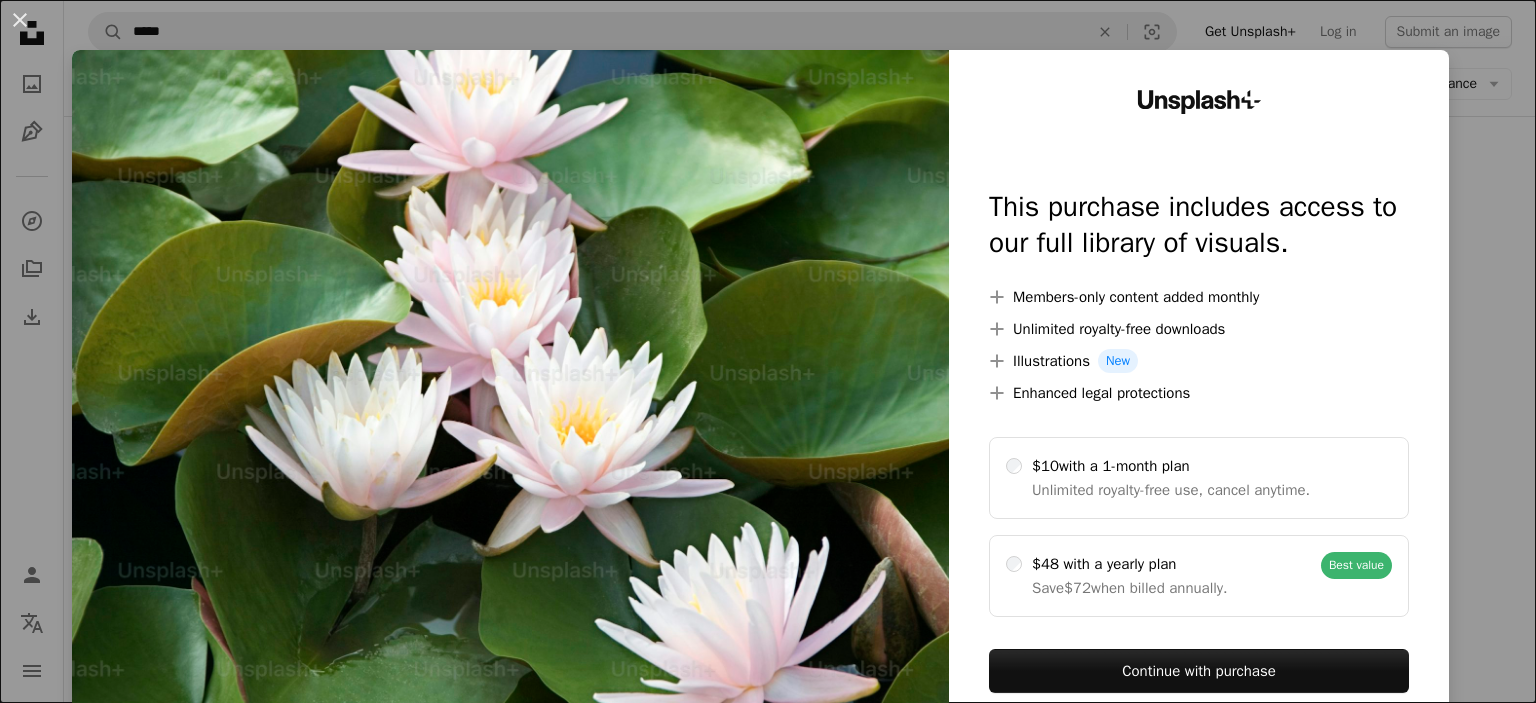 click at bounding box center (510, 407) 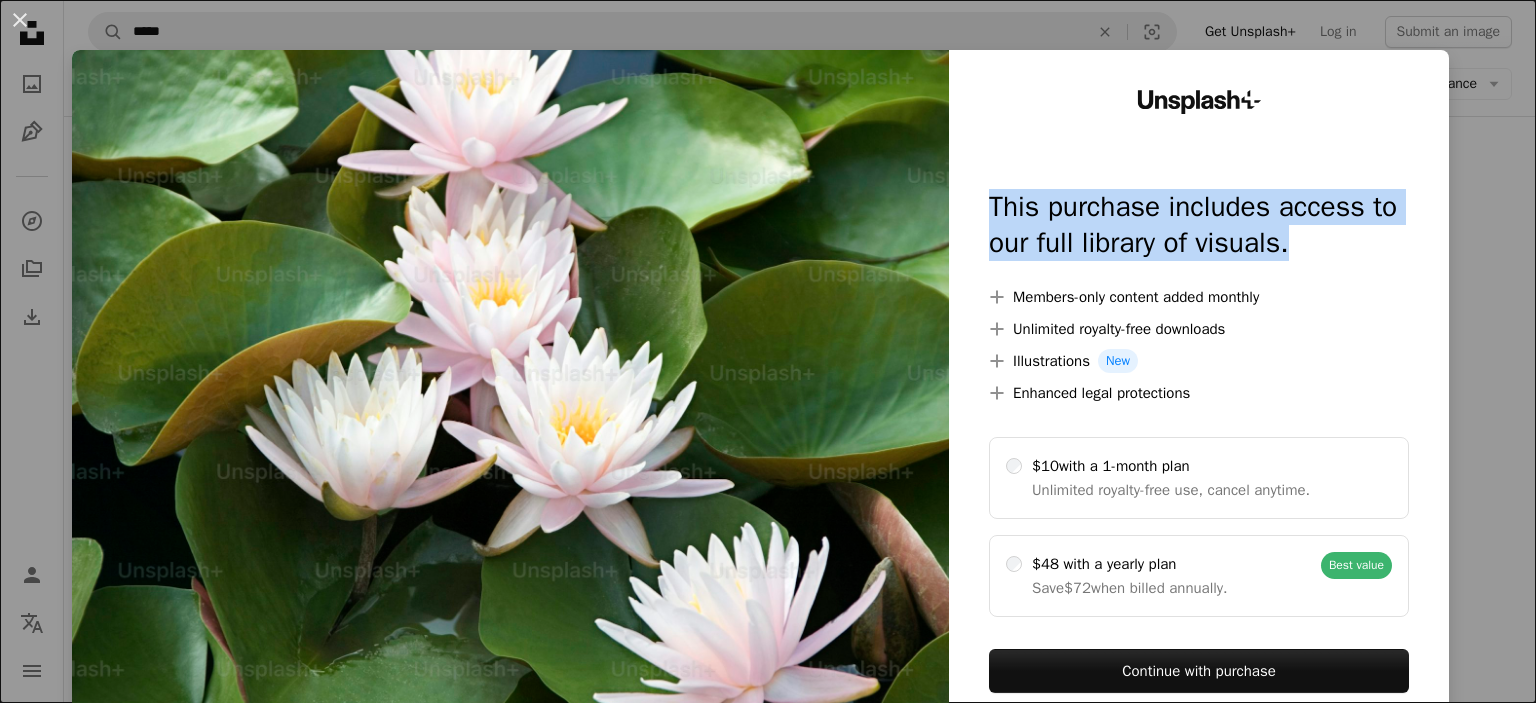 drag, startPoint x: 993, startPoint y: 11, endPoint x: 1508, endPoint y: 299, distance: 590.0585 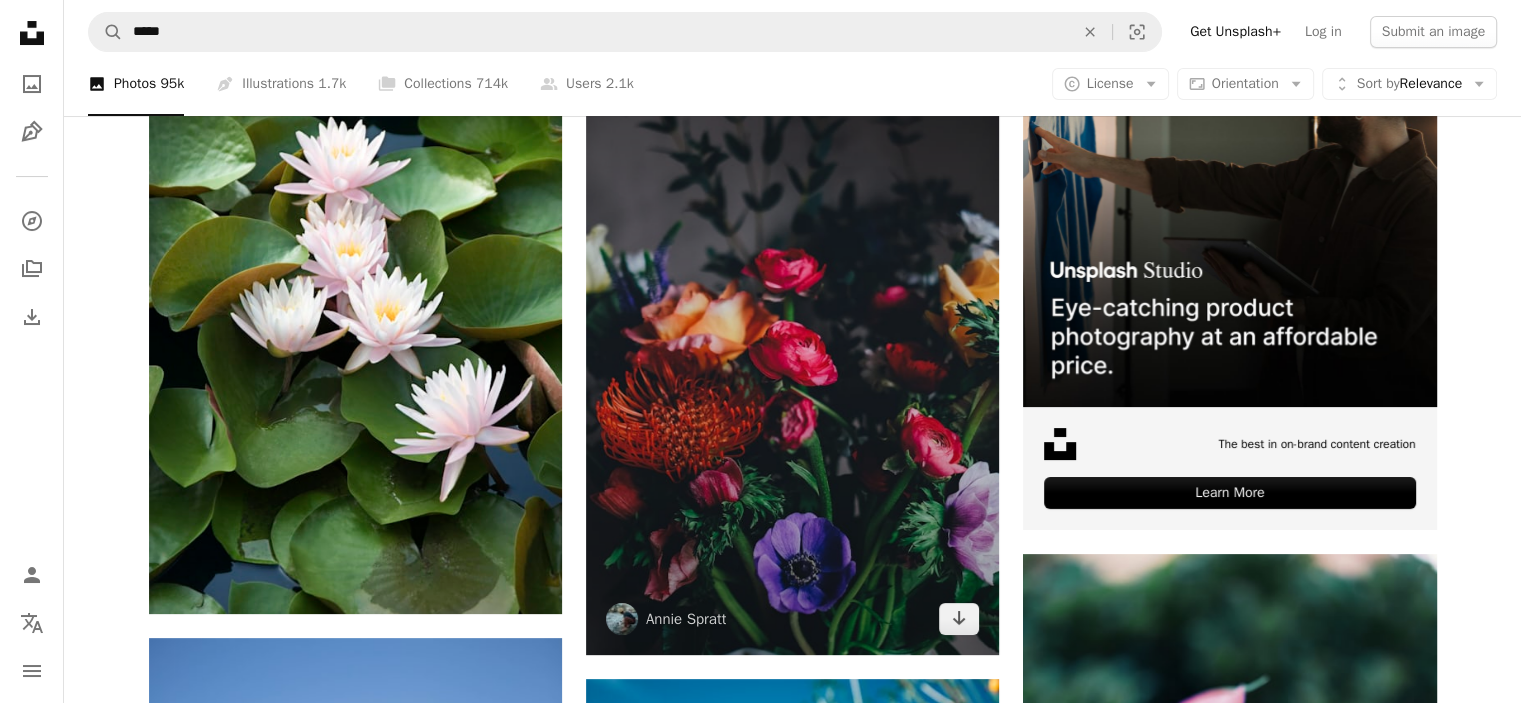 drag, startPoint x: 1508, startPoint y: 299, endPoint x: 958, endPoint y: 350, distance: 552.3595 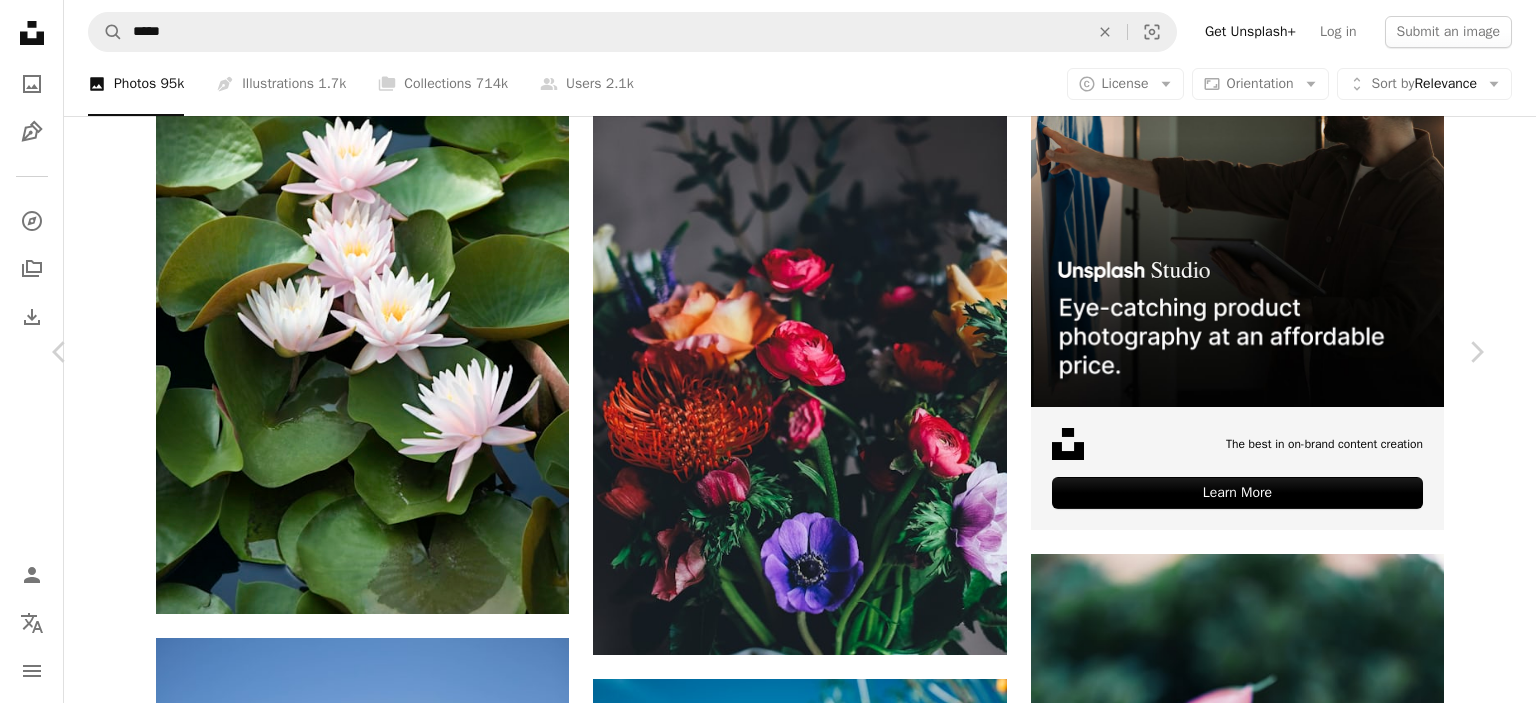 click on "Download free" at bounding box center (1287, 4916) 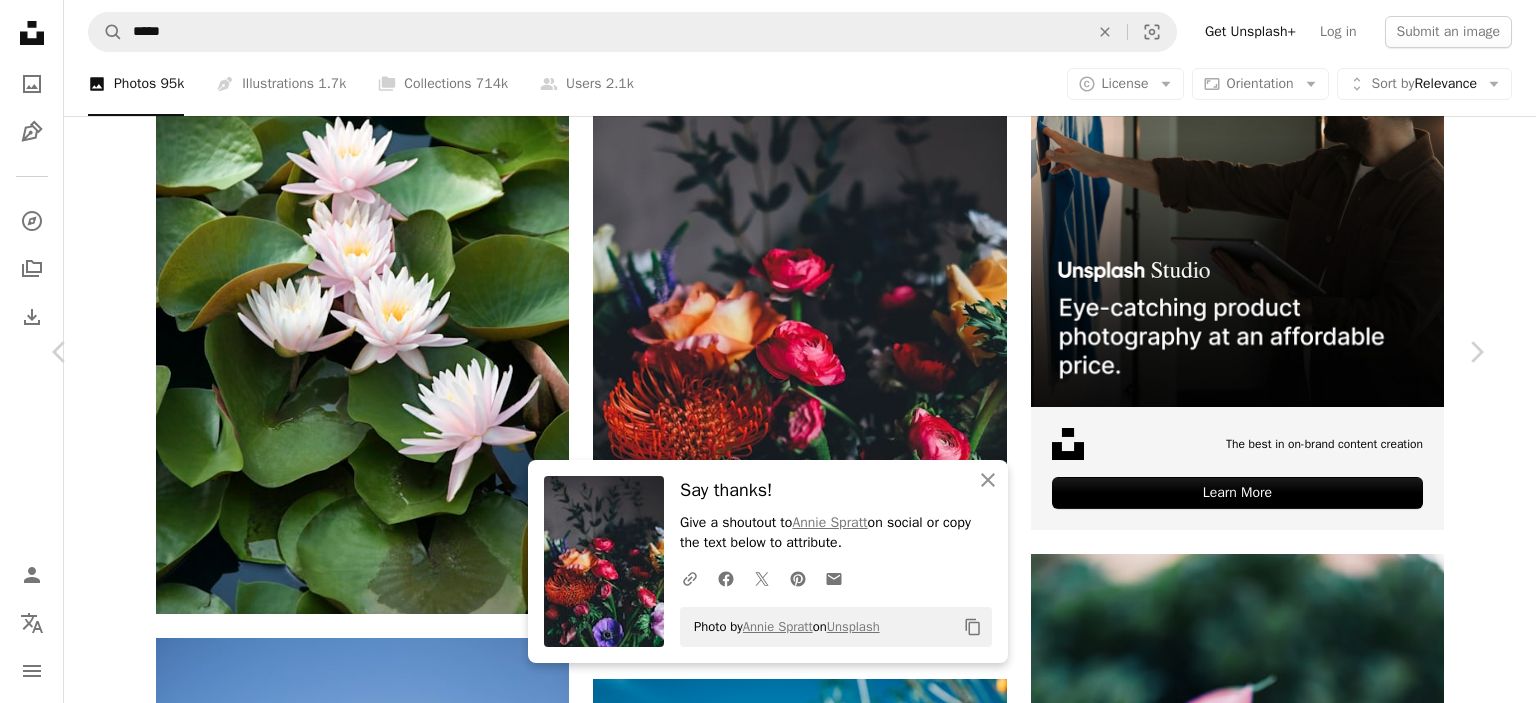 click on "Download free" at bounding box center [1287, 4916] 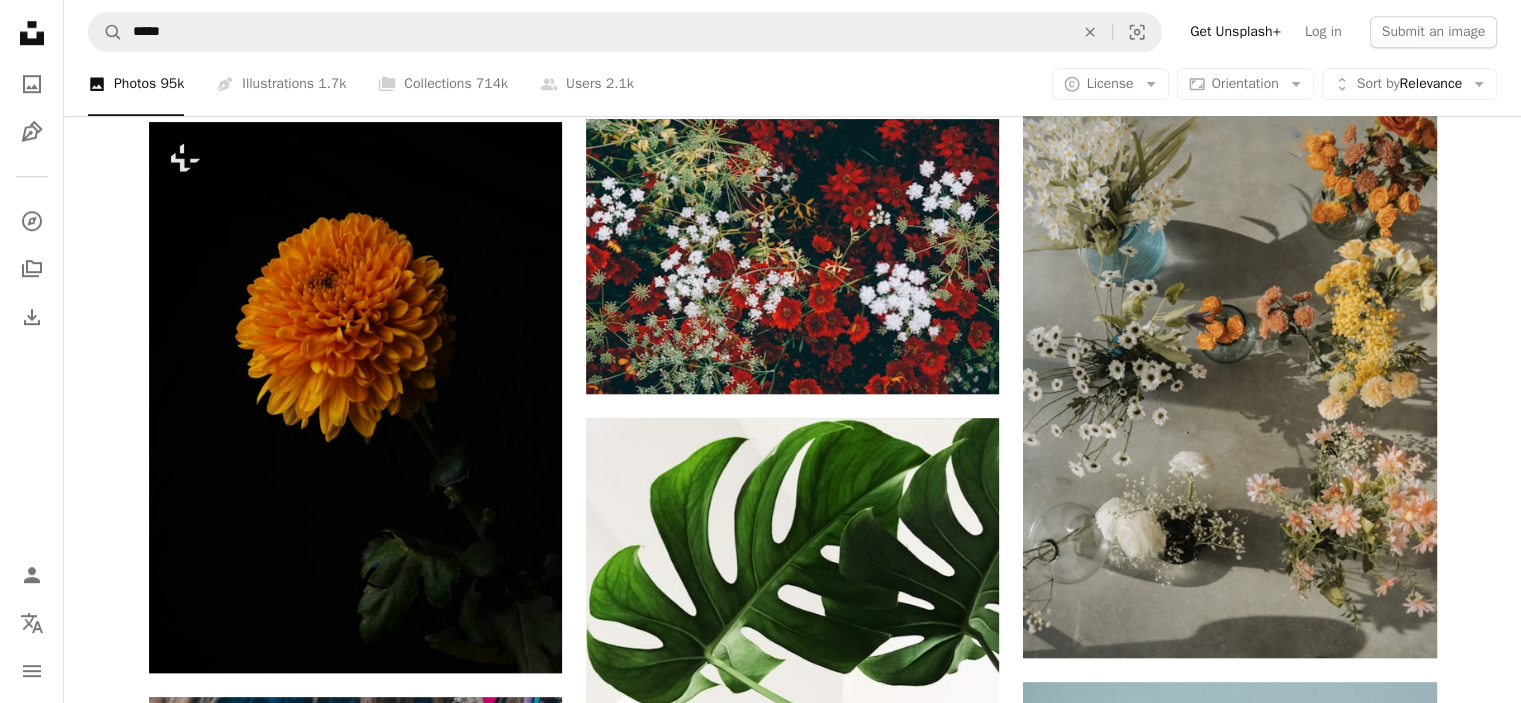 scroll, scrollTop: 1480, scrollLeft: 0, axis: vertical 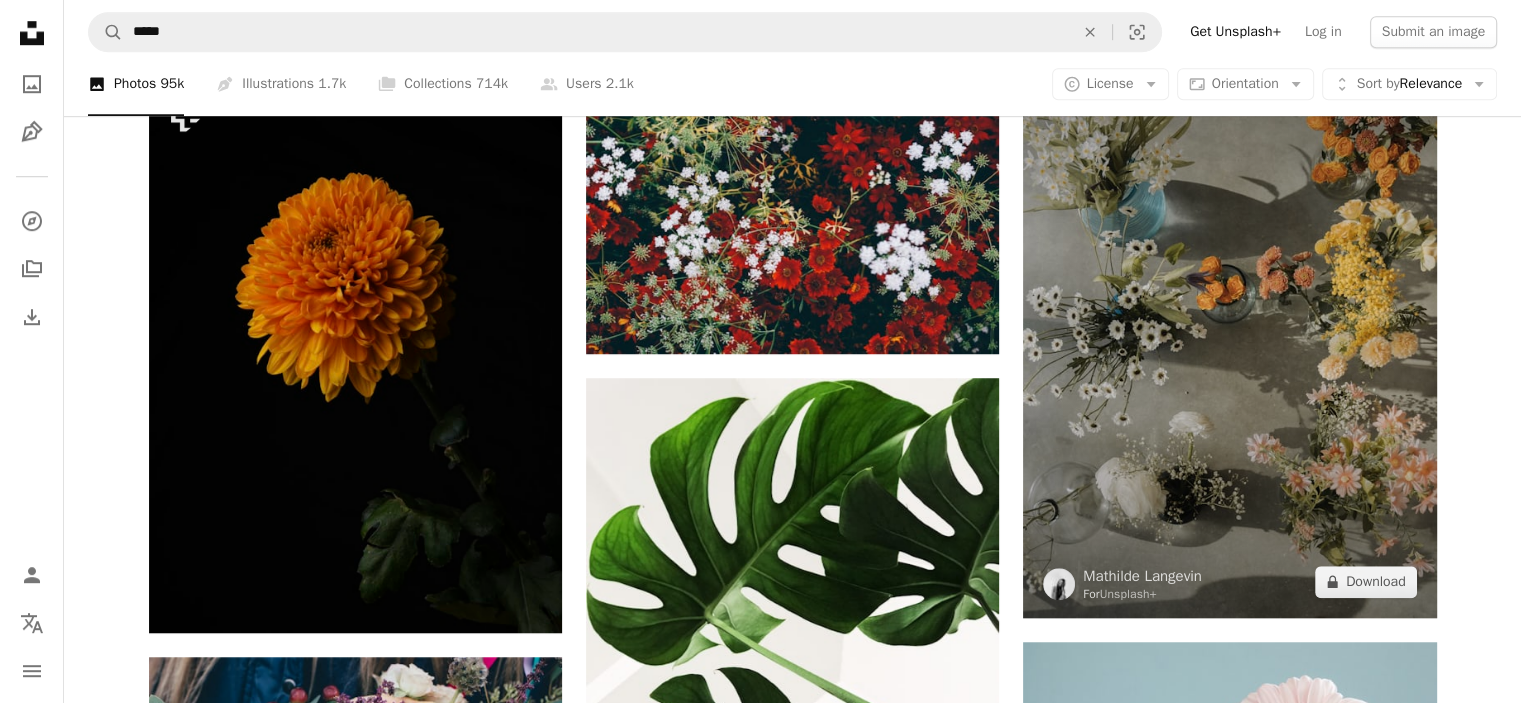 click at bounding box center (1229, 308) 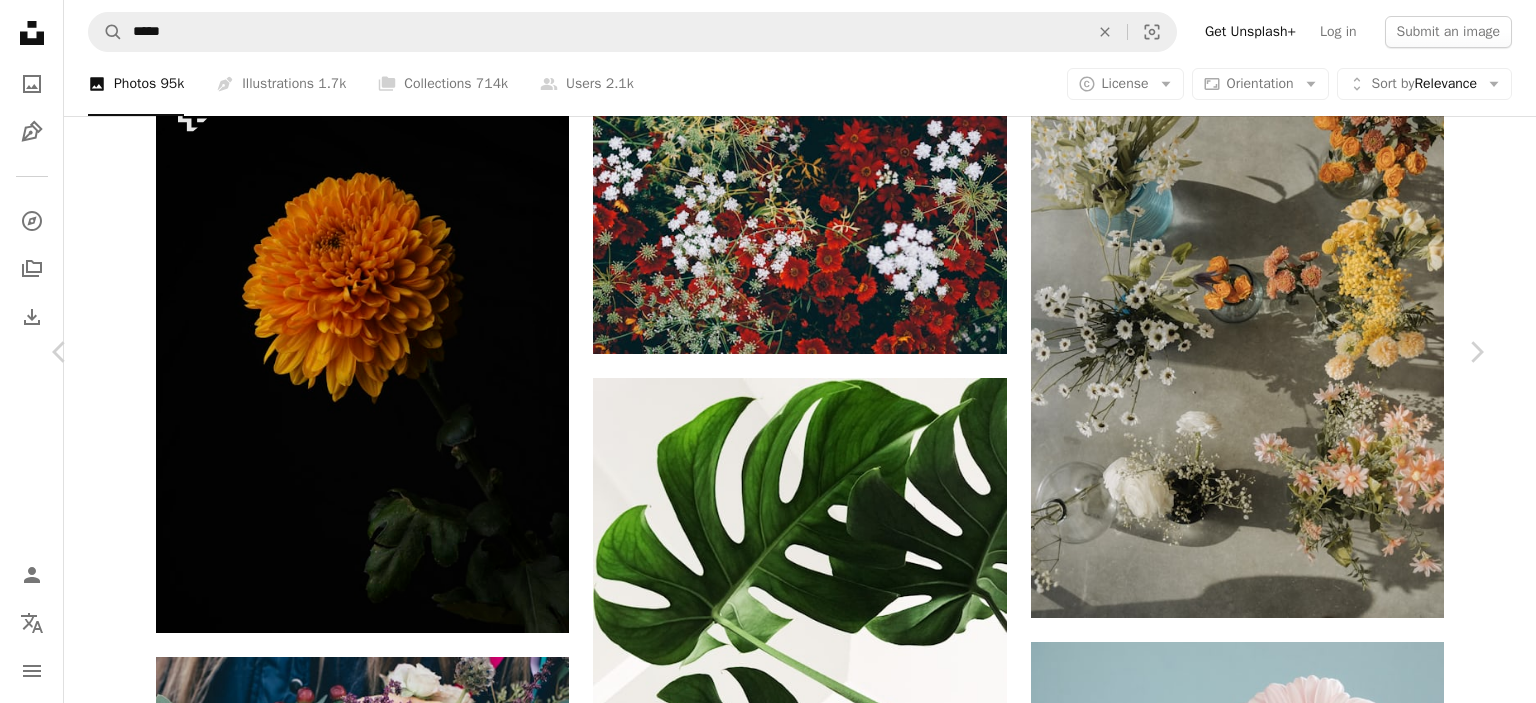 click on "[FIRST] [LAST]" at bounding box center (768, 4020) 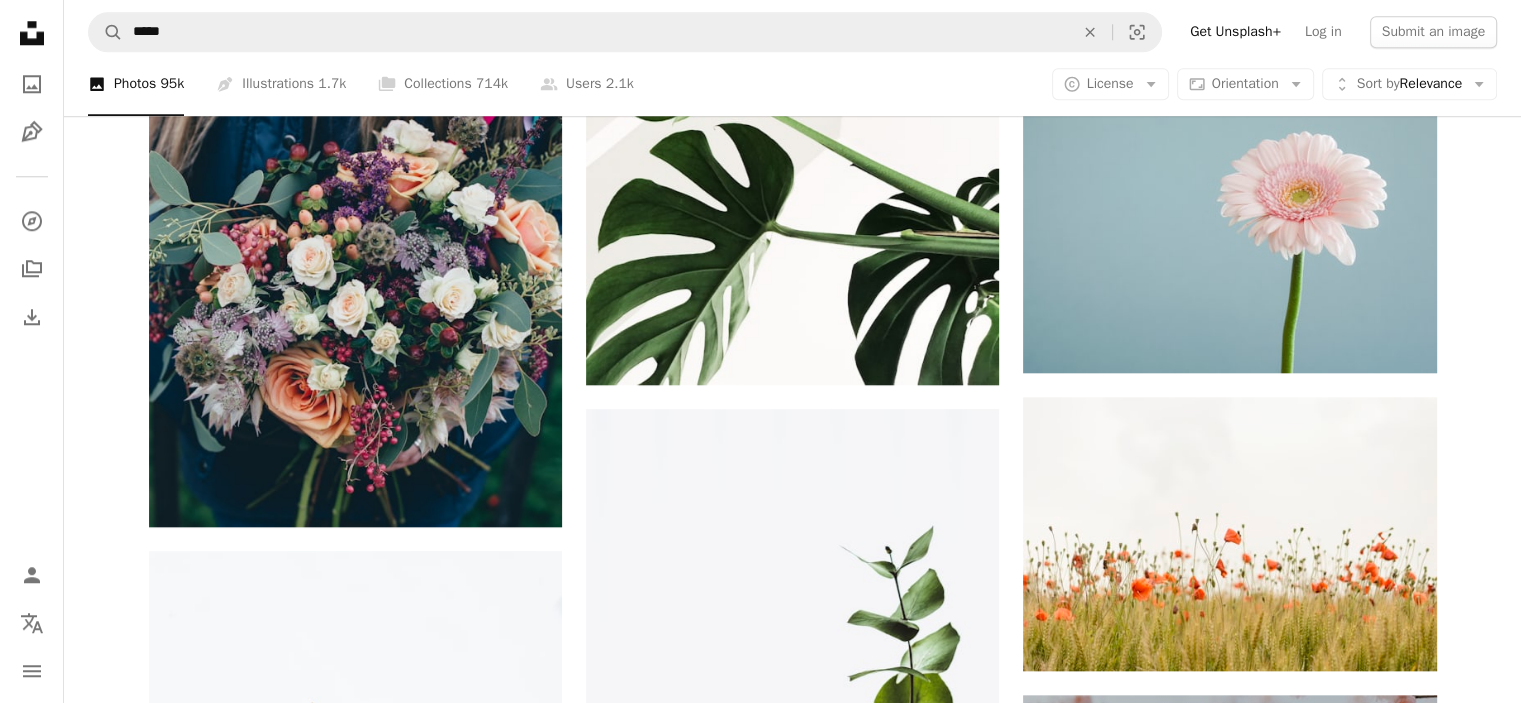 scroll, scrollTop: 2040, scrollLeft: 0, axis: vertical 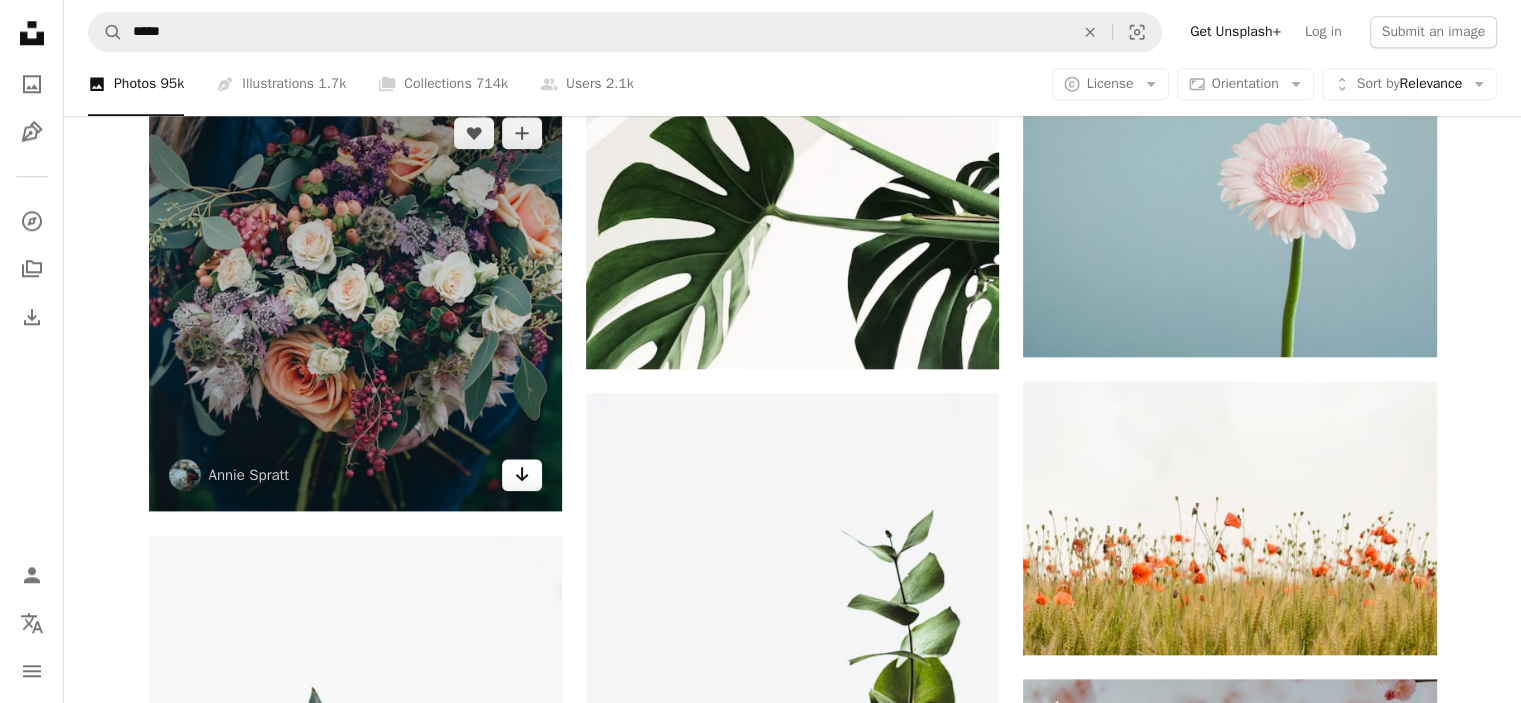 click on "Arrow pointing down" 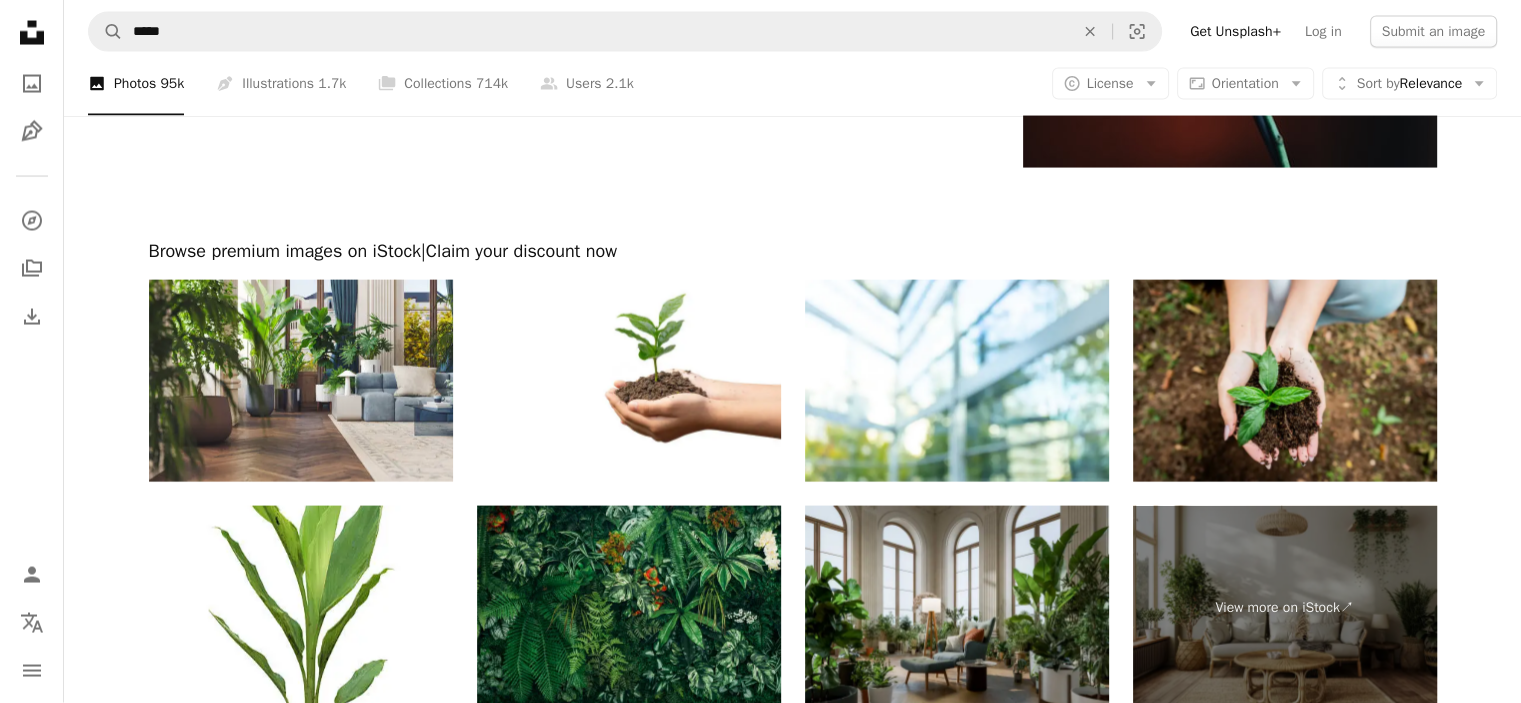 scroll, scrollTop: 4240, scrollLeft: 0, axis: vertical 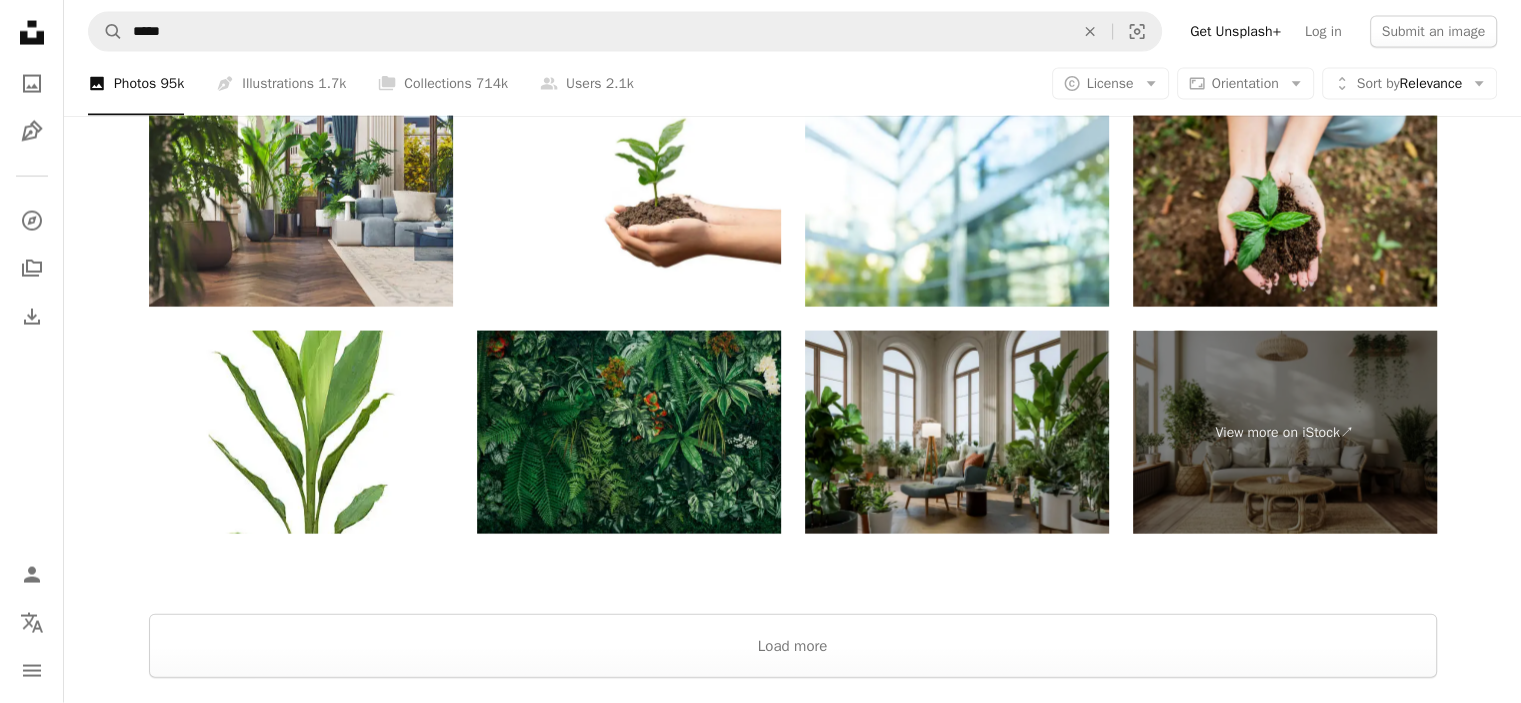 click at bounding box center [629, 432] 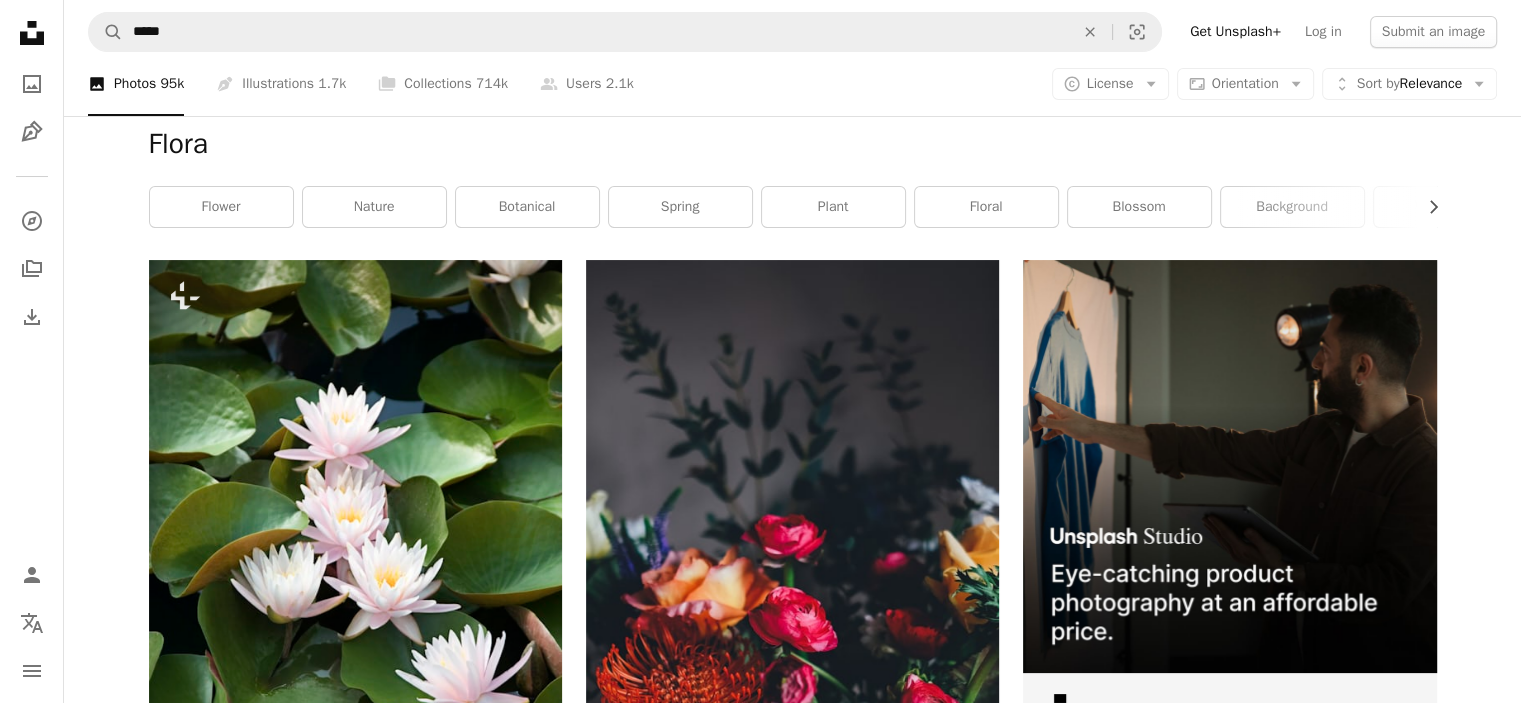 scroll, scrollTop: 0, scrollLeft: 0, axis: both 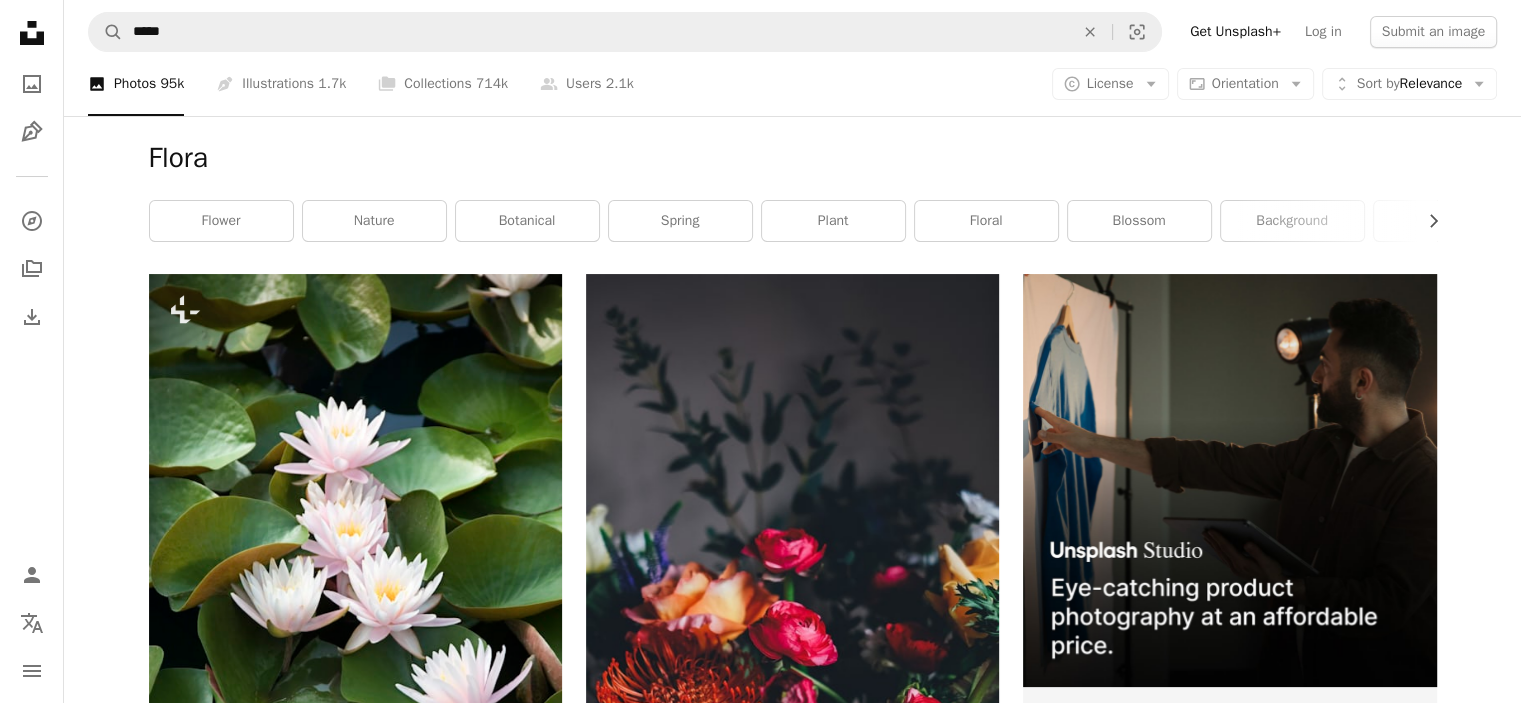 click on "Flora Chevron right flower nature botanical spring plant floral blossom background wallpaper art color inspiration" at bounding box center (793, 195) 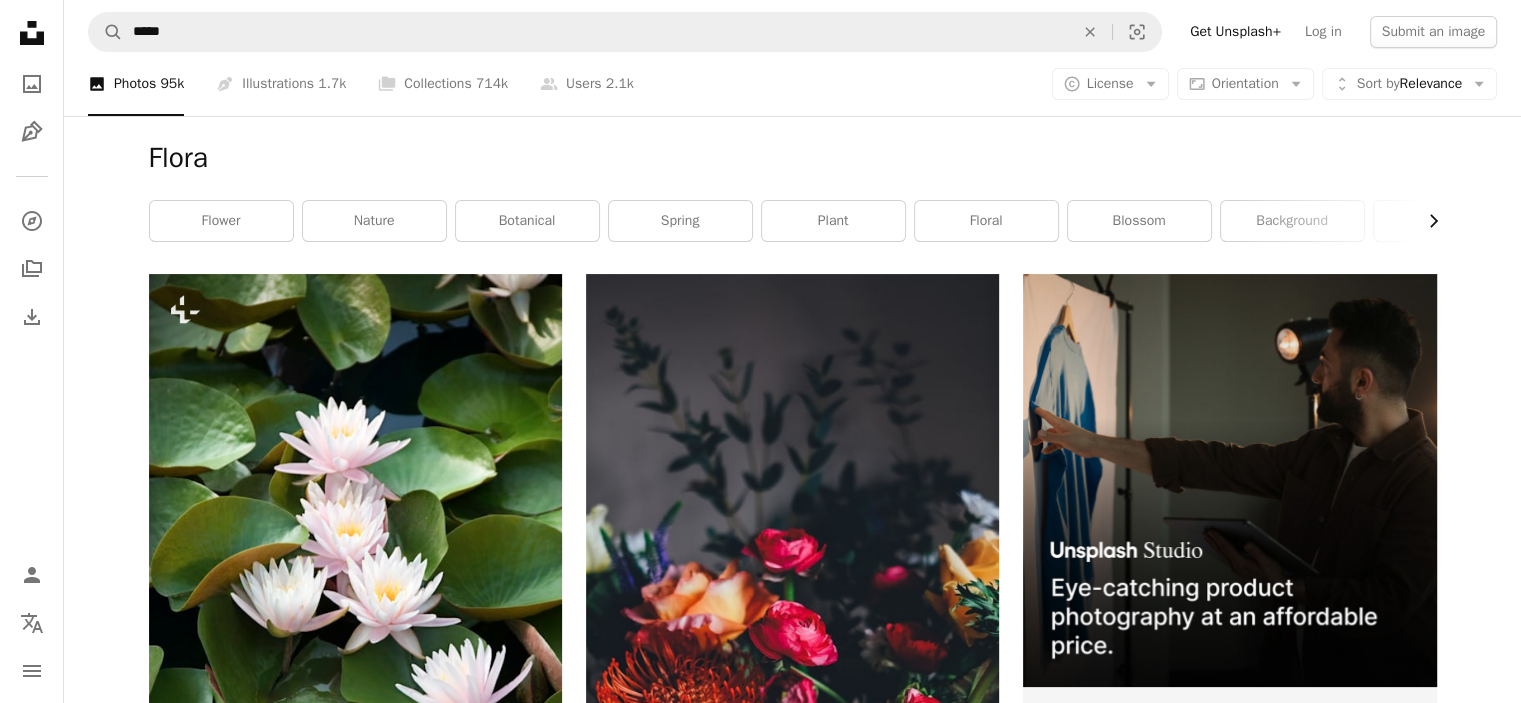 drag, startPoint x: 1441, startPoint y: 202, endPoint x: 1425, endPoint y: 215, distance: 20.615528 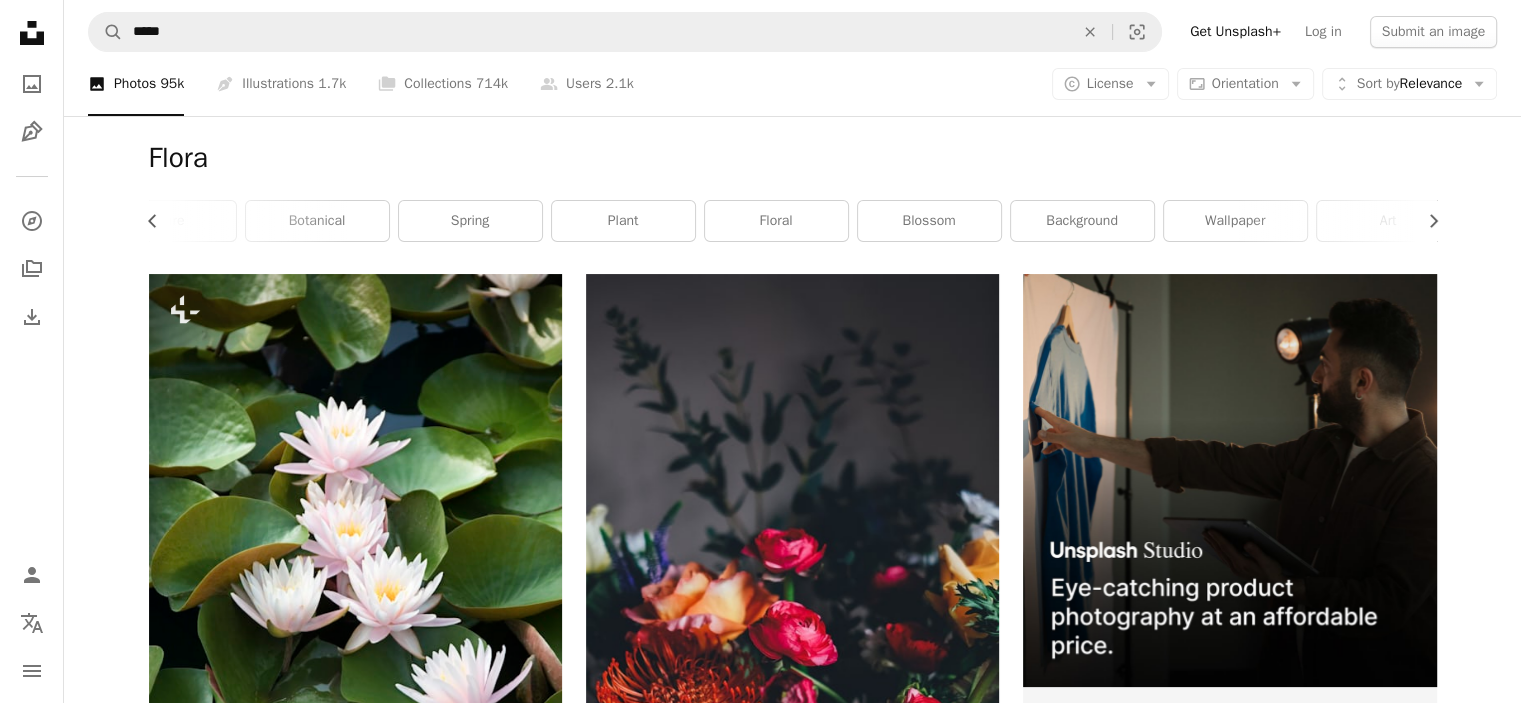 scroll, scrollTop: 0, scrollLeft: 300, axis: horizontal 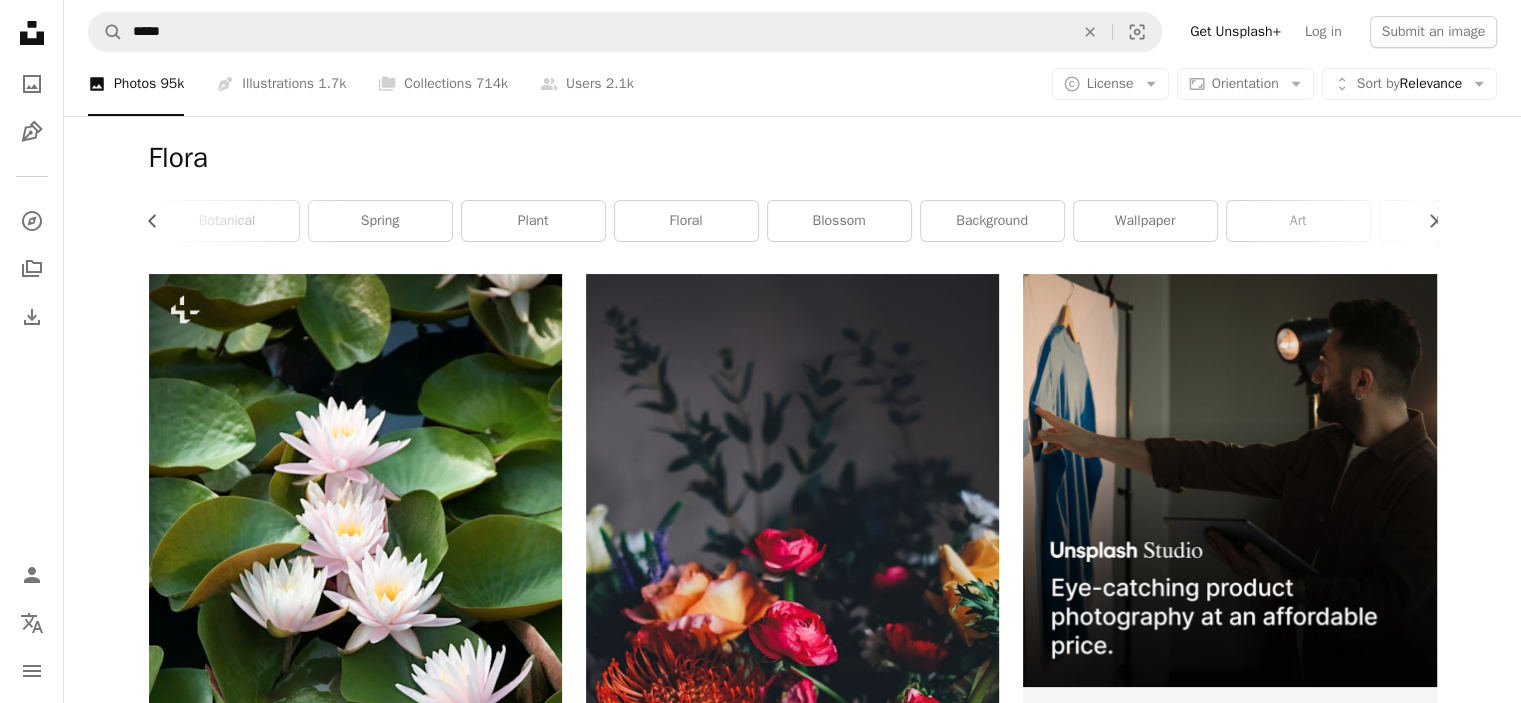 click on "Getty Images" at bounding box center (793, 195) 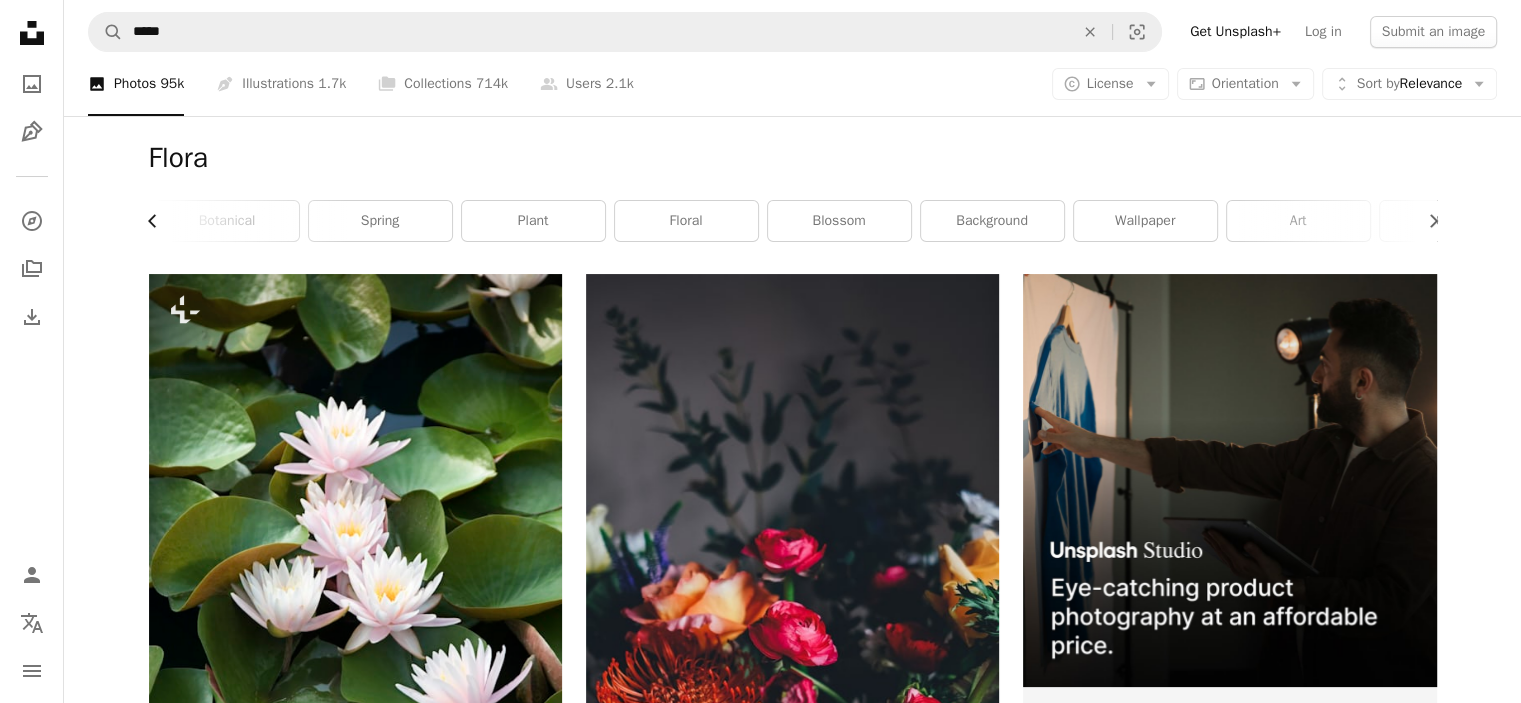 drag, startPoint x: 124, startPoint y: 226, endPoint x: 155, endPoint y: 217, distance: 32.280025 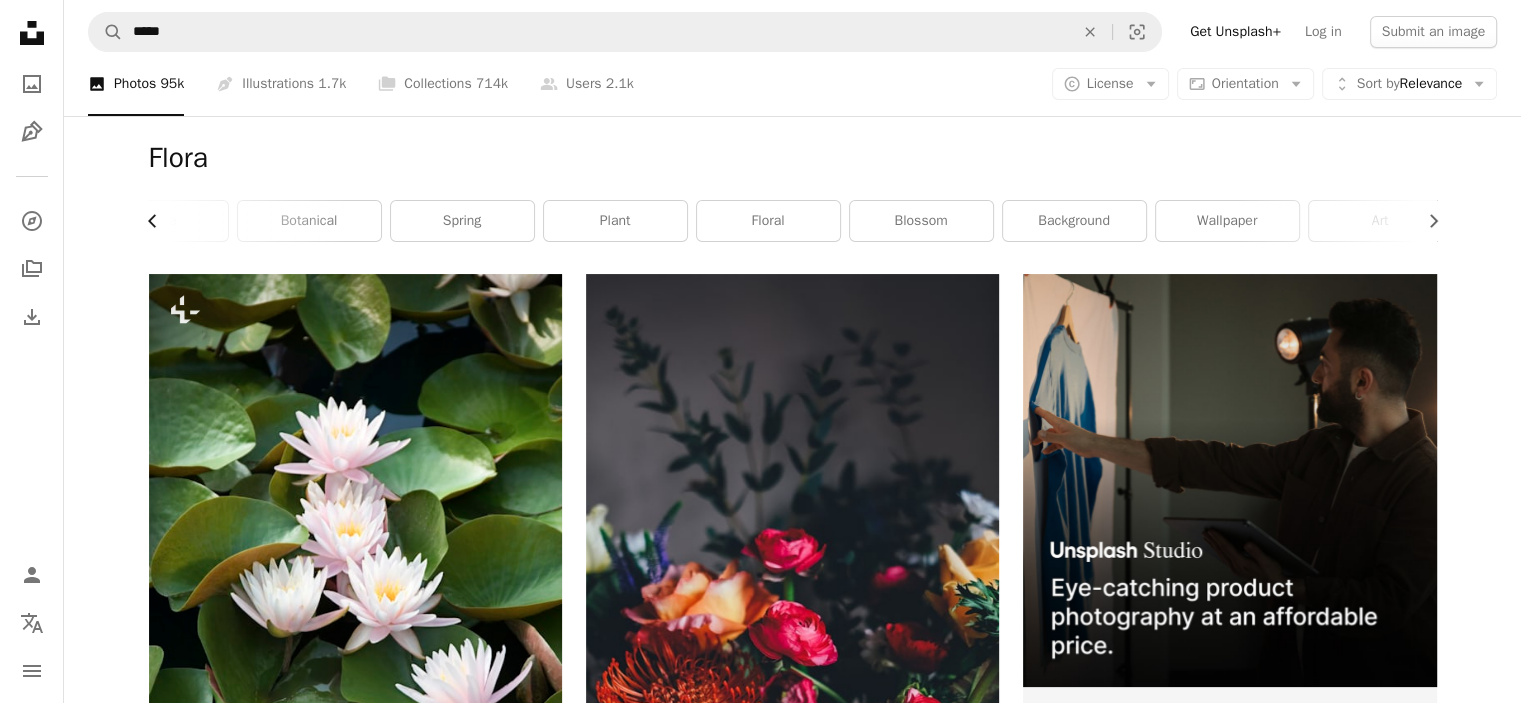 click on "Chevron left" 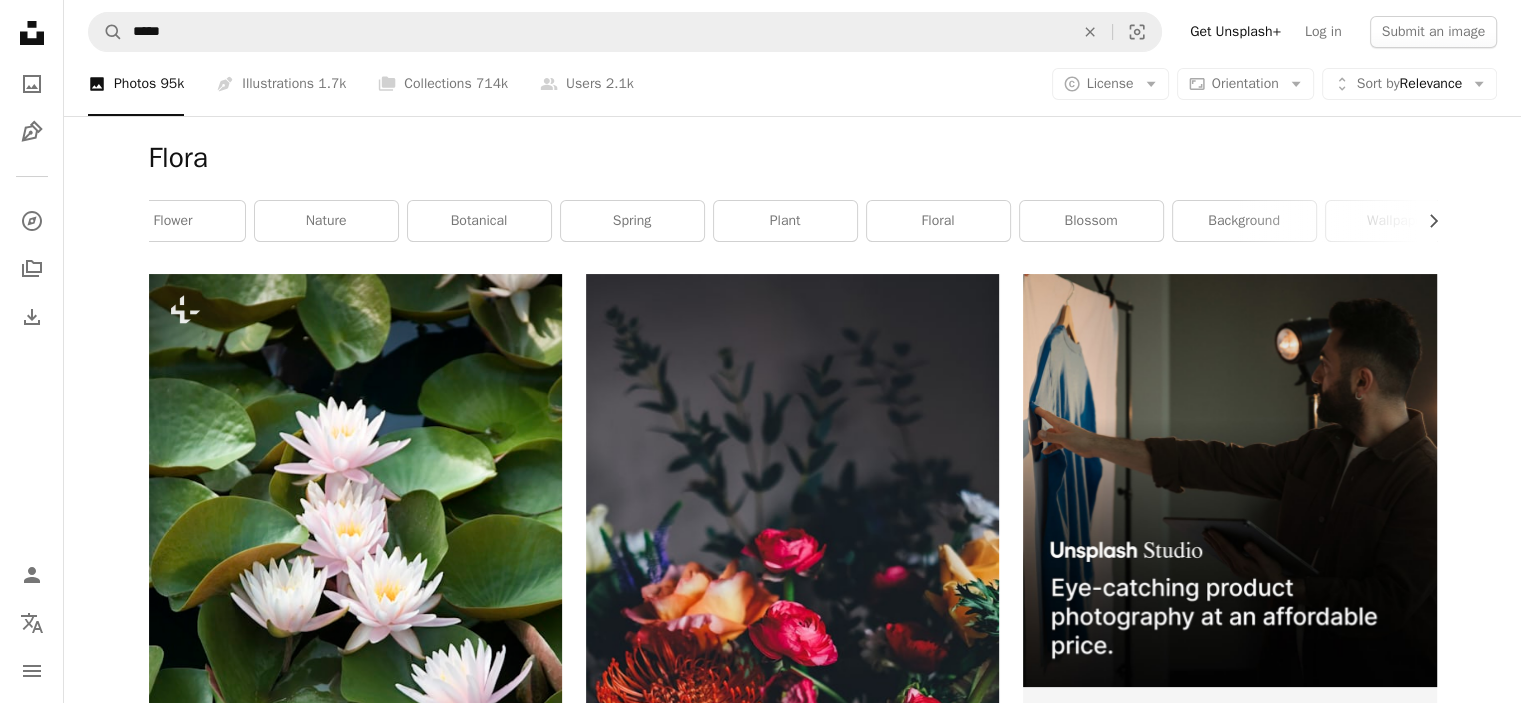 scroll, scrollTop: 0, scrollLeft: 0, axis: both 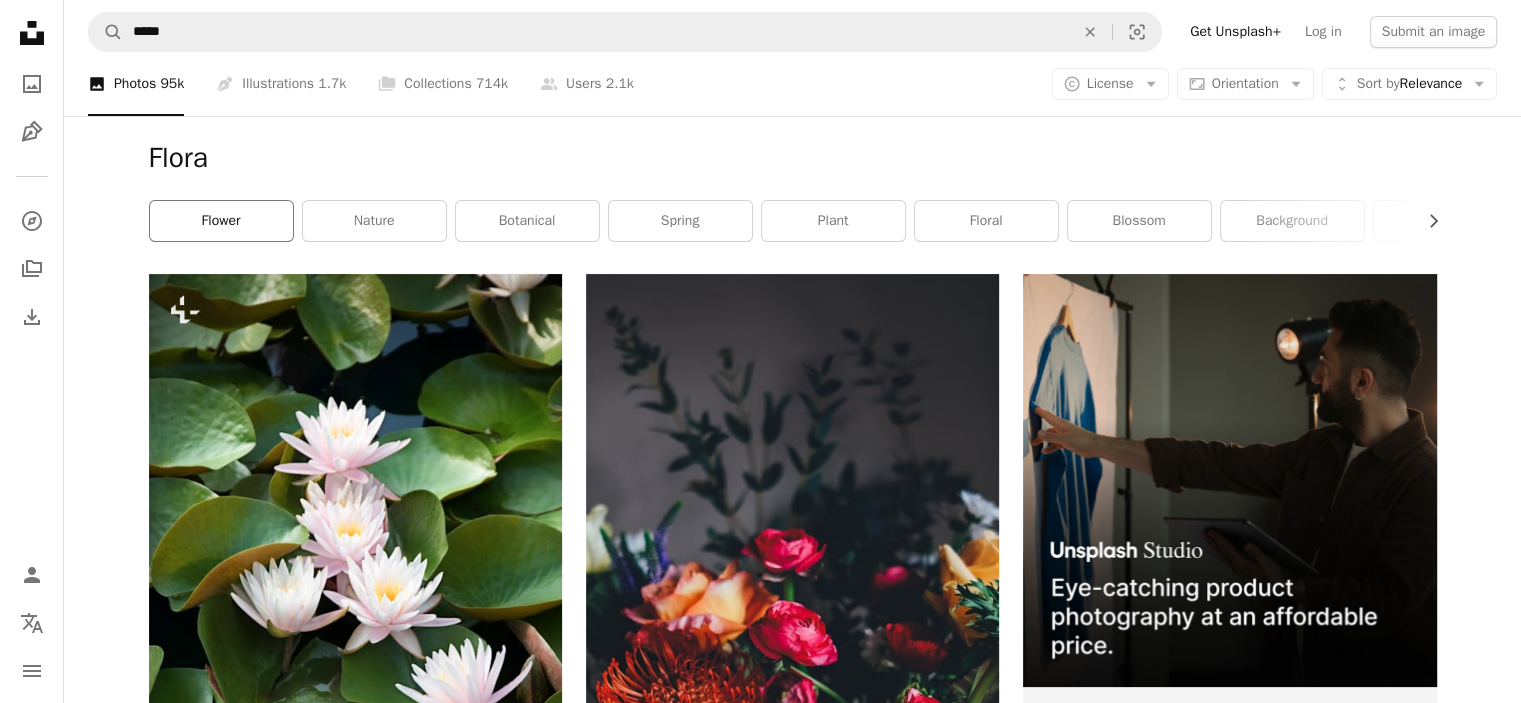 click on "flower" at bounding box center (221, 221) 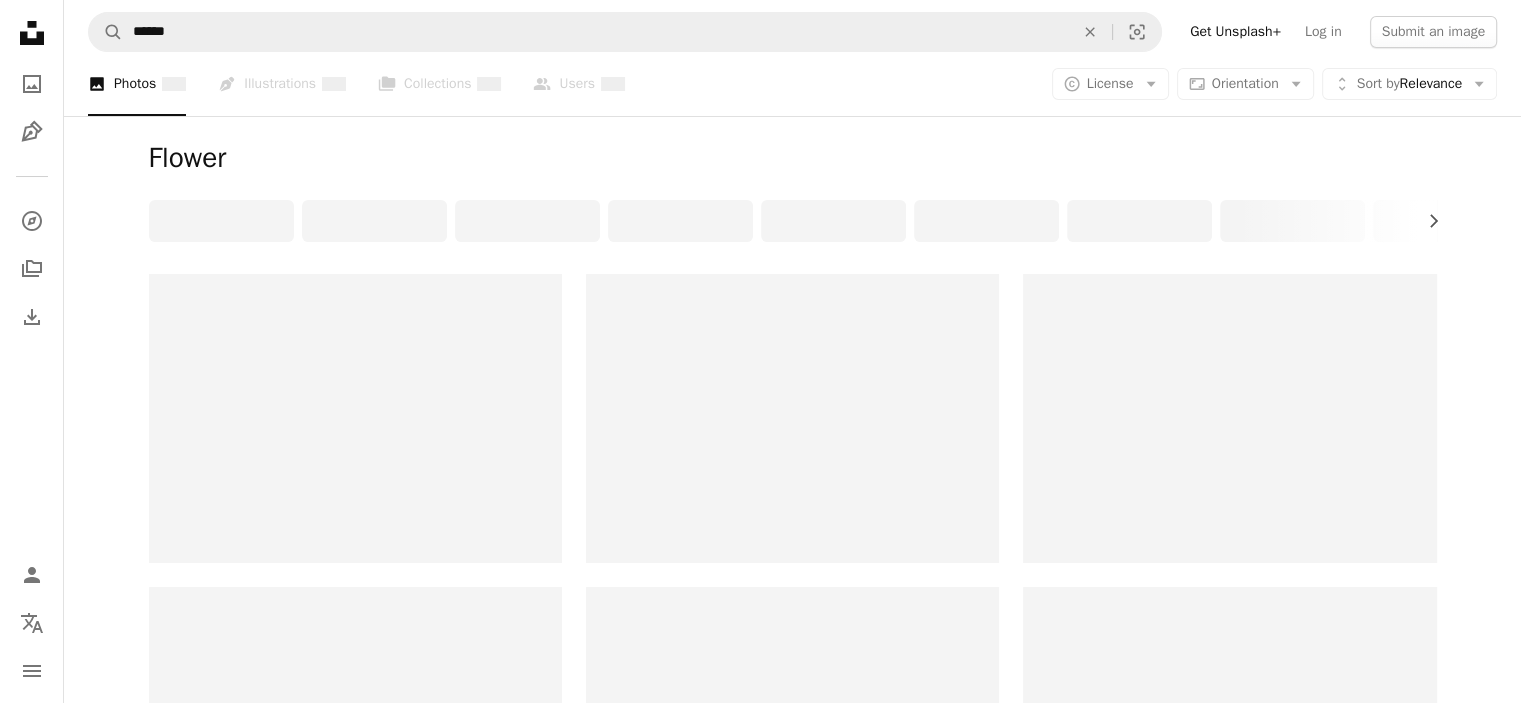 click at bounding box center [793, 221] 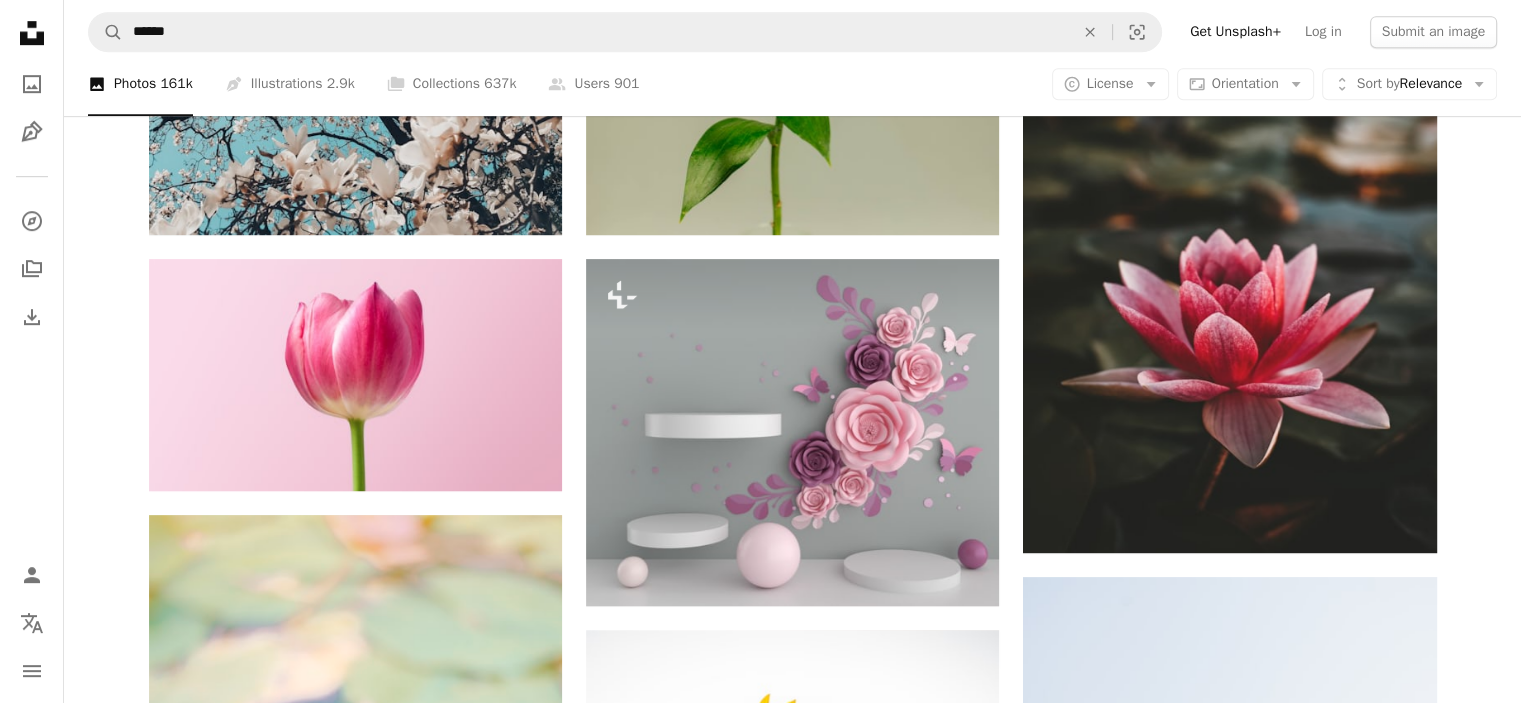 scroll, scrollTop: 1240, scrollLeft: 0, axis: vertical 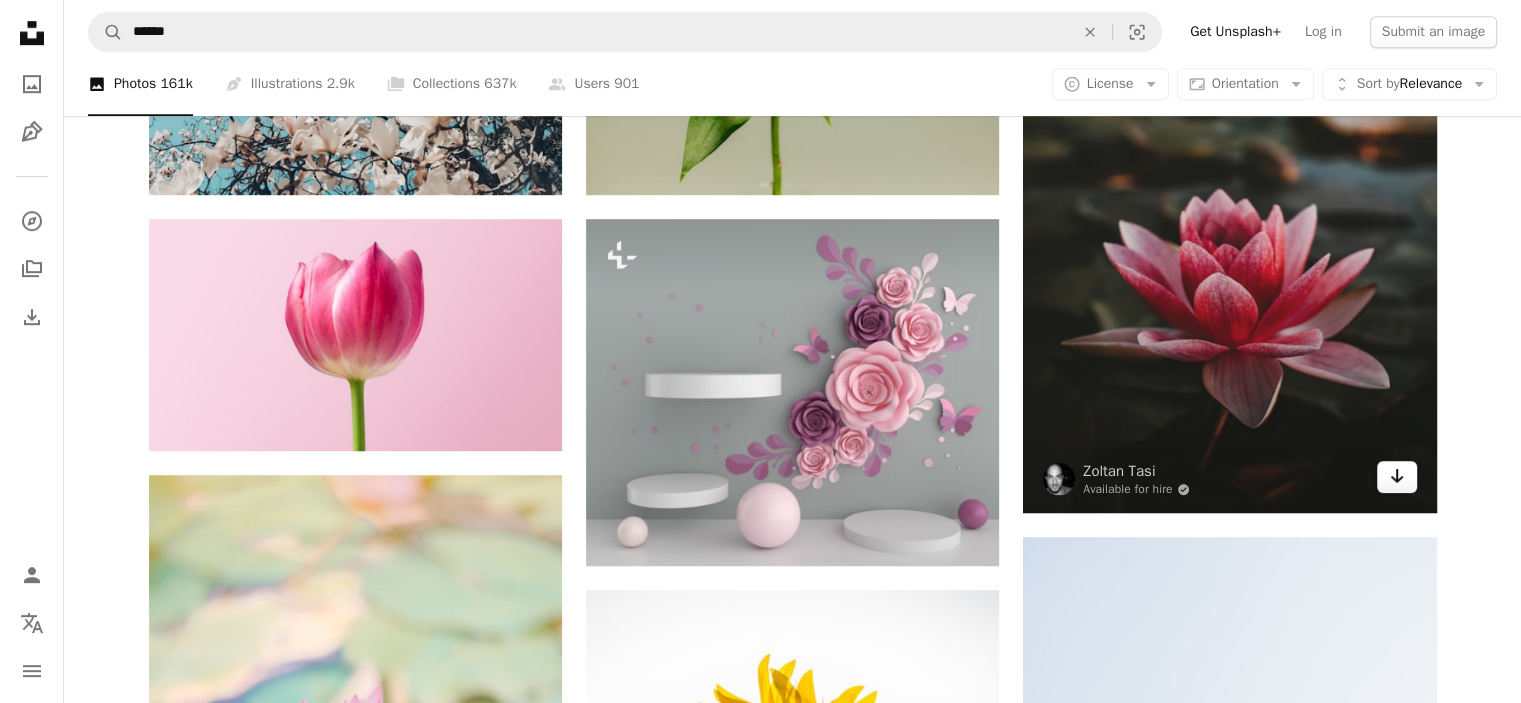 click on "Arrow pointing down" at bounding box center (1397, 477) 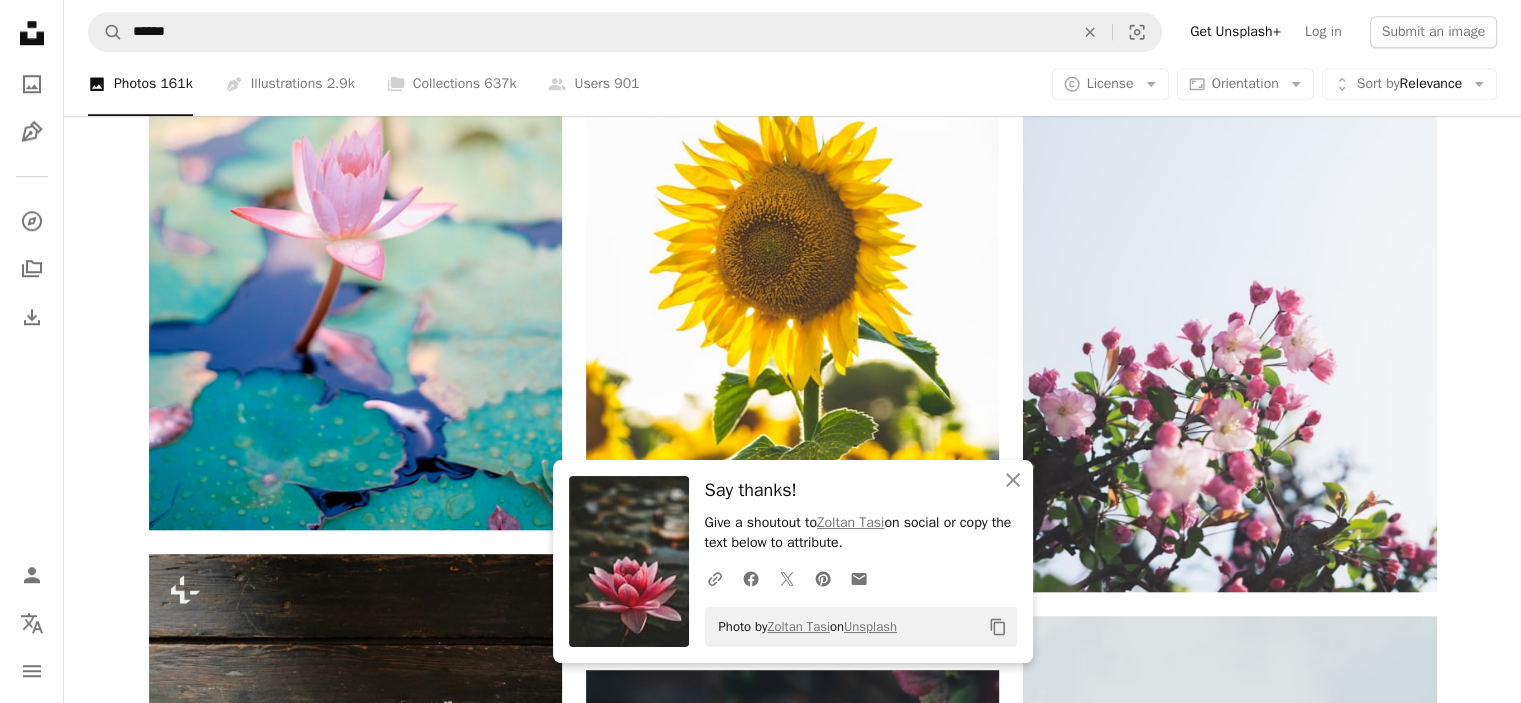scroll, scrollTop: 1840, scrollLeft: 0, axis: vertical 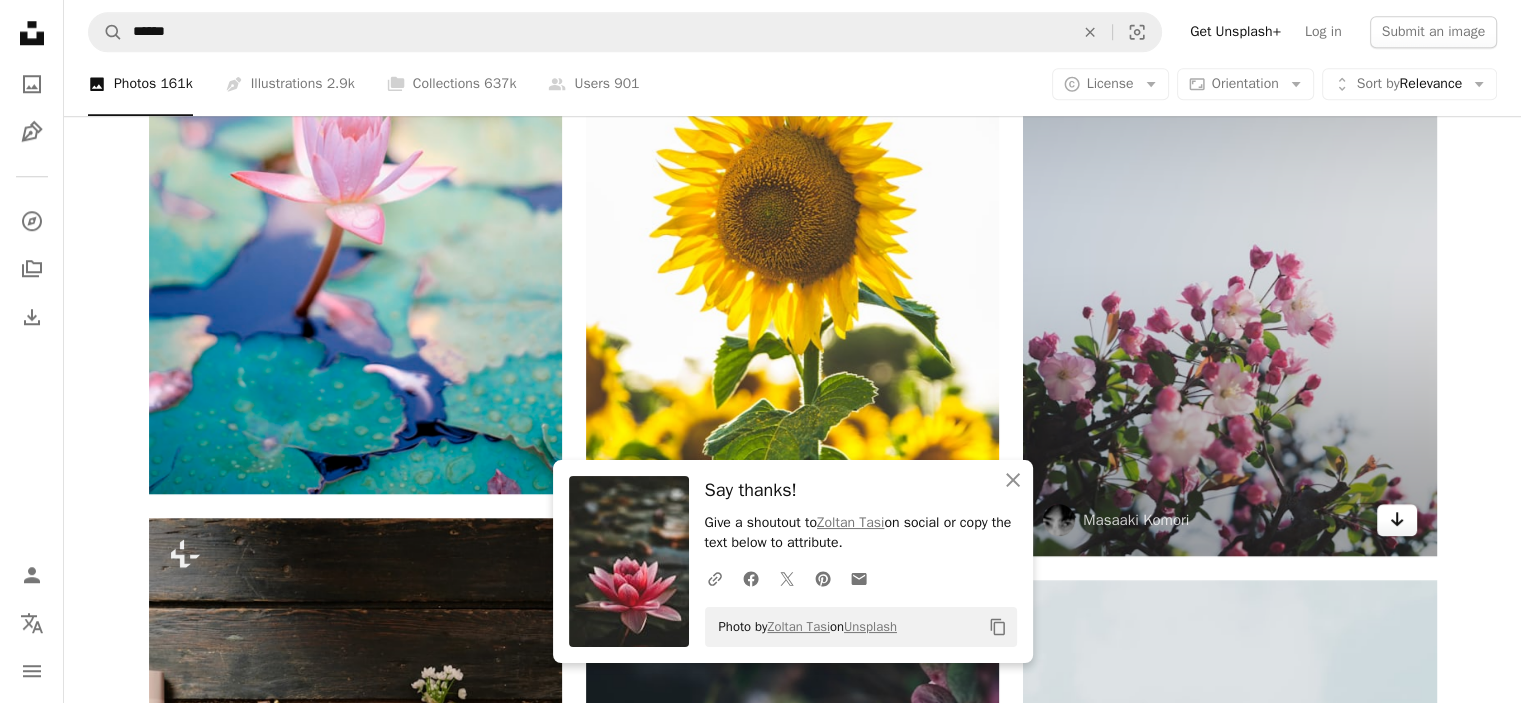 click on "Arrow pointing down" 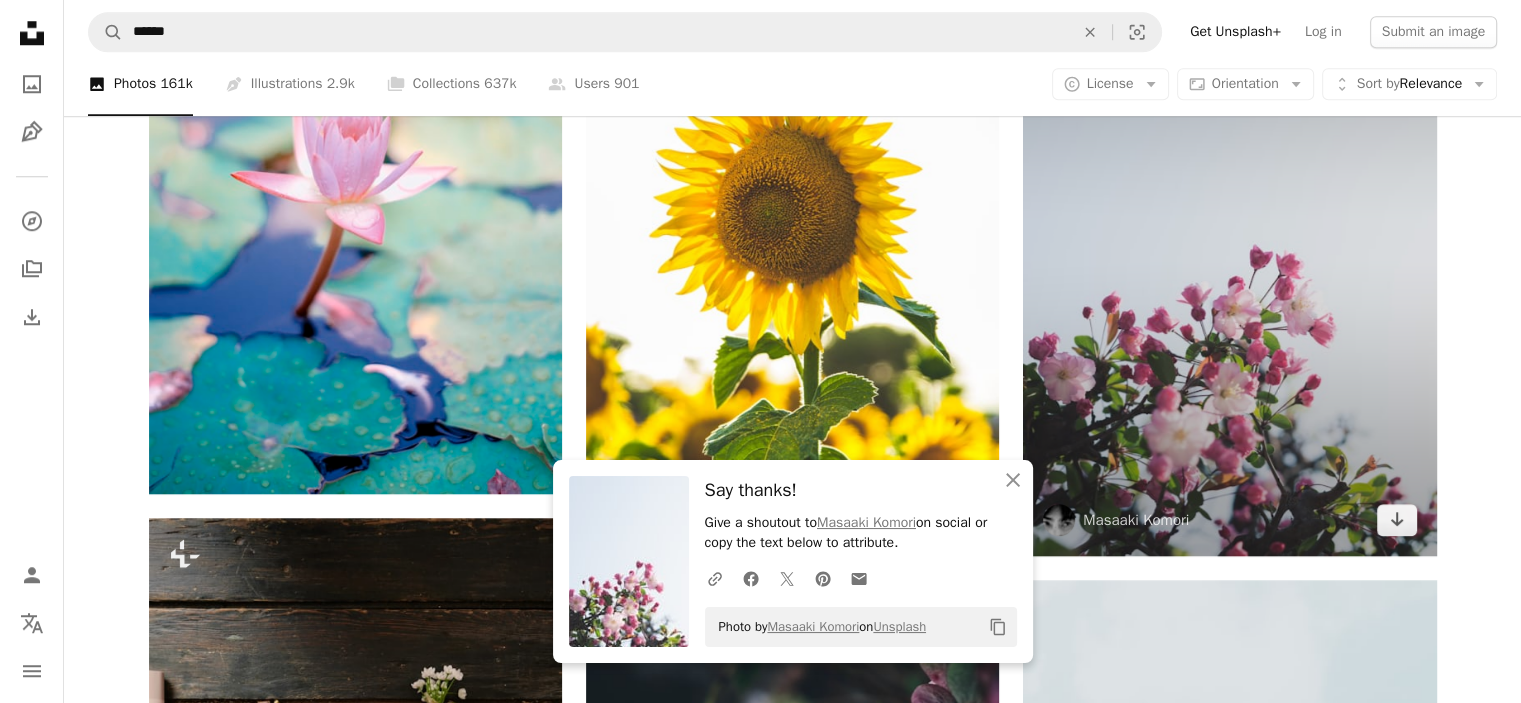 click at bounding box center [1229, 246] 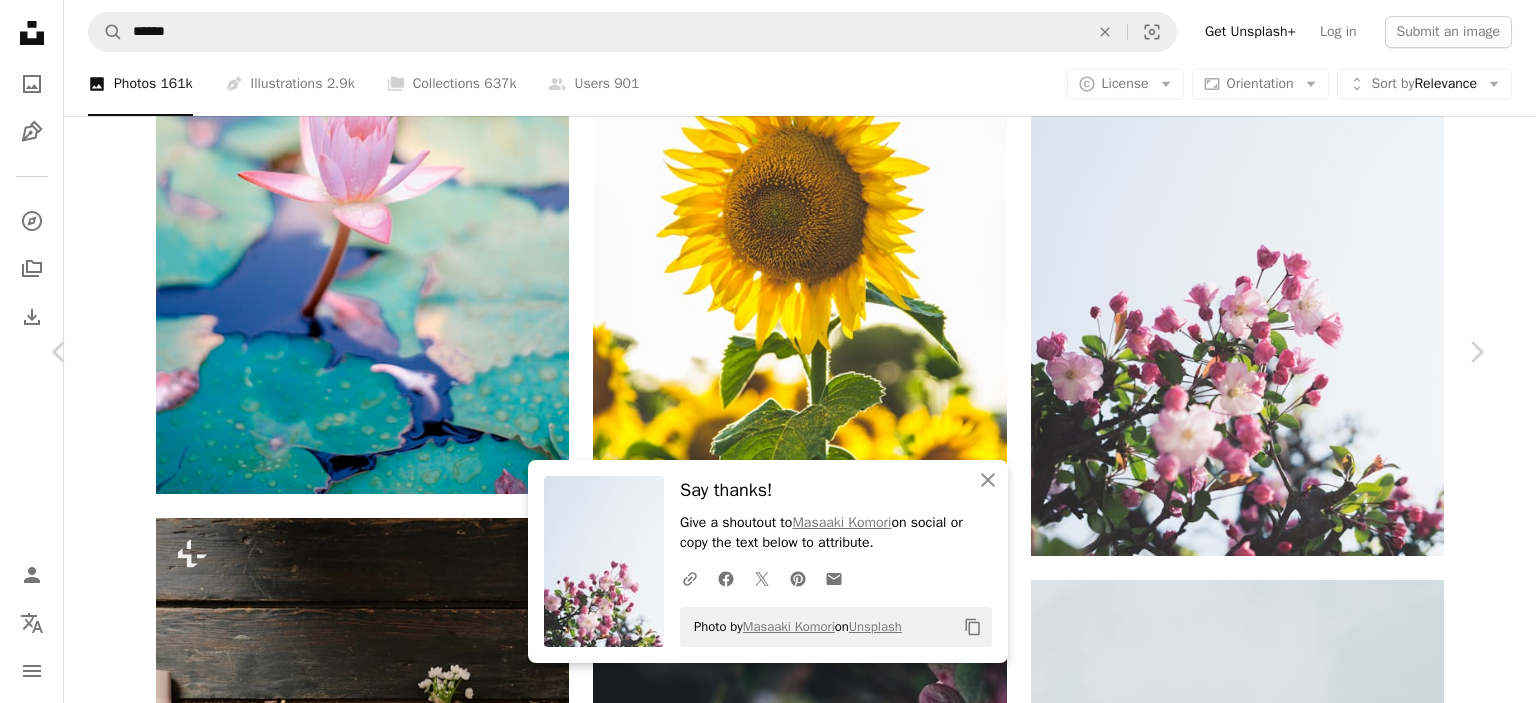 click on "[FIRST] [LAST]" at bounding box center [768, 3986] 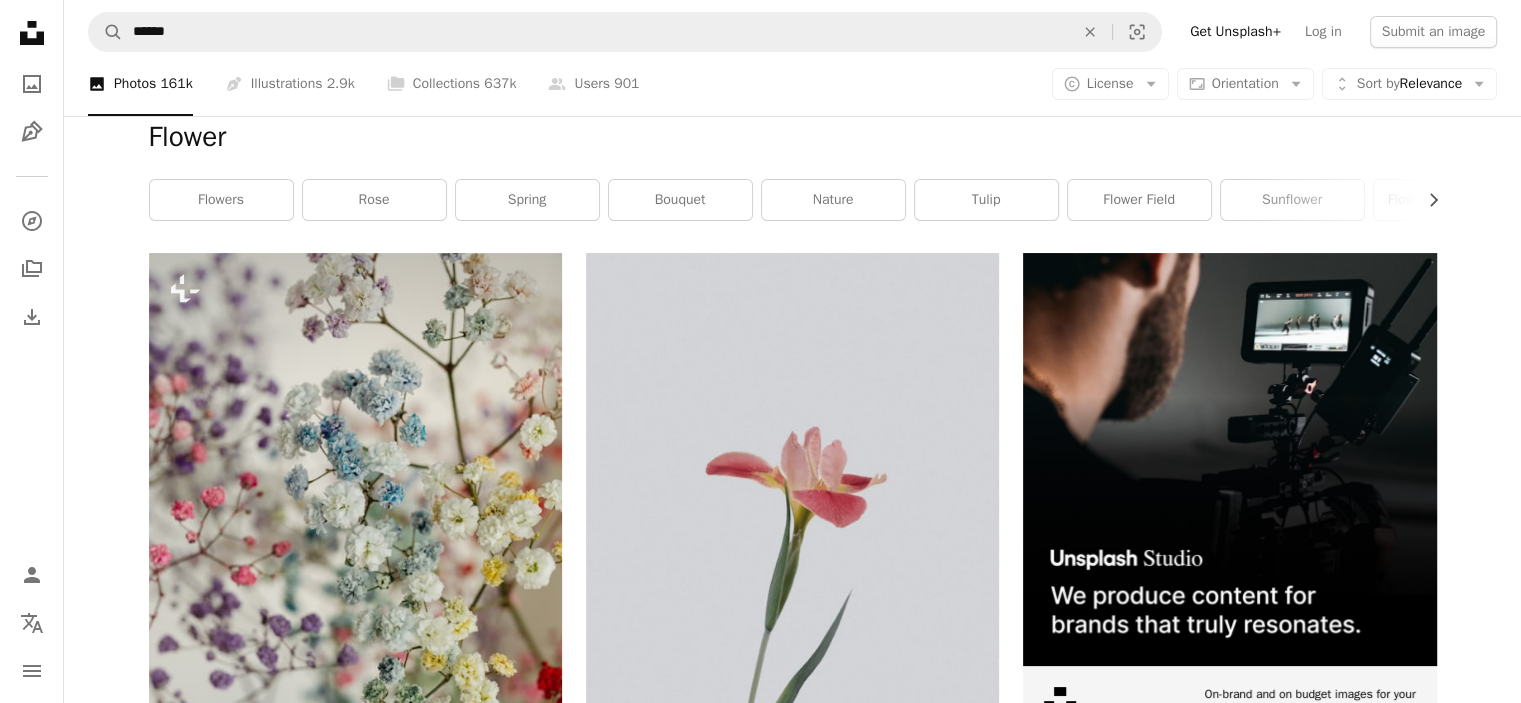 scroll, scrollTop: 0, scrollLeft: 0, axis: both 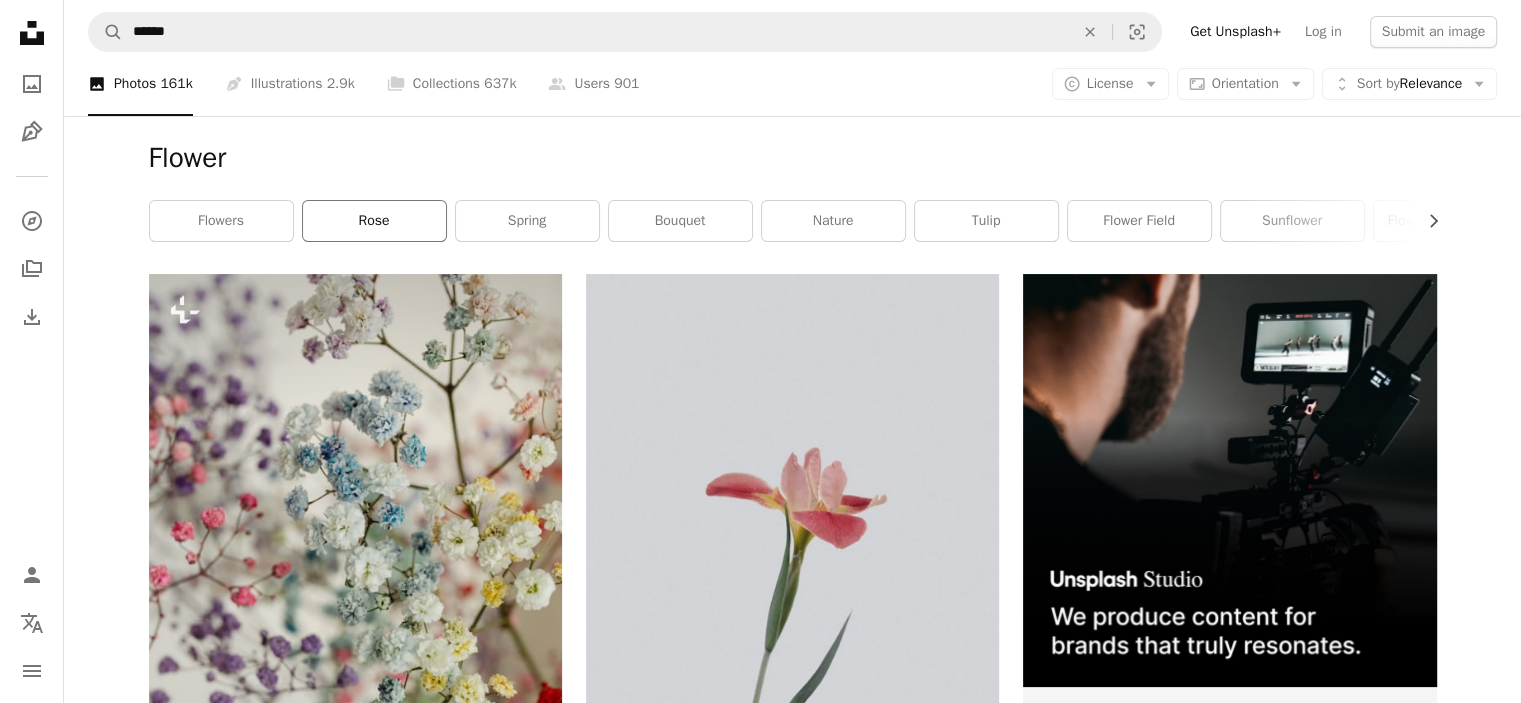 click on "rose" at bounding box center (374, 221) 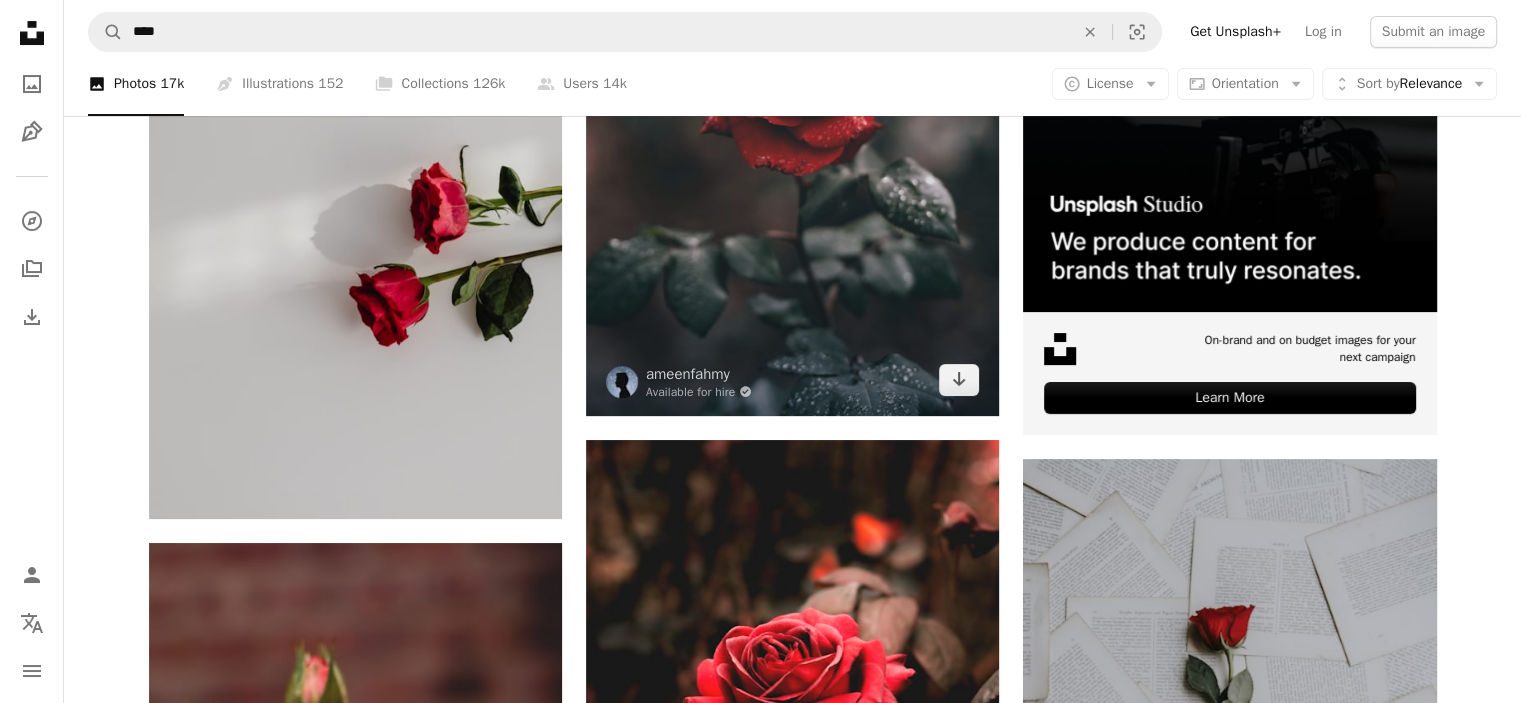 scroll, scrollTop: 400, scrollLeft: 0, axis: vertical 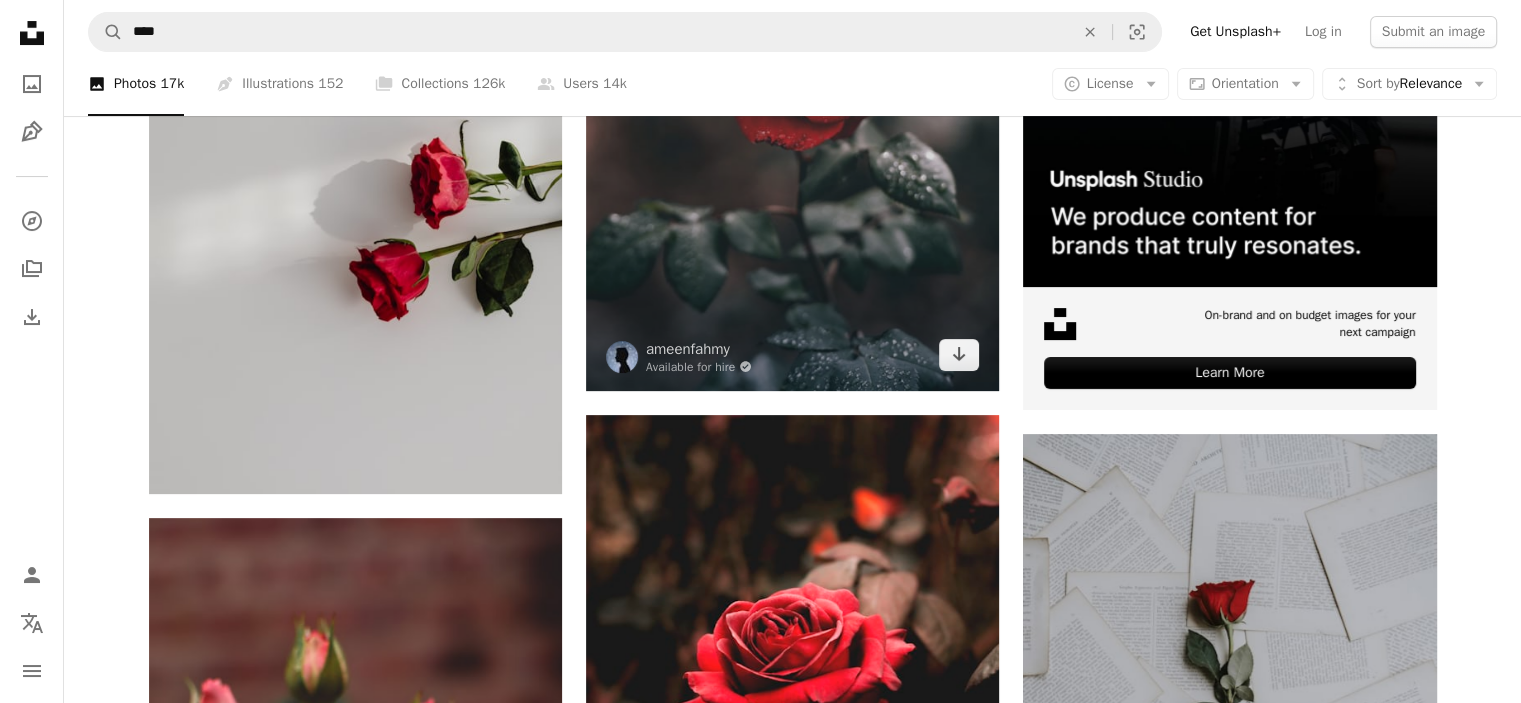 click at bounding box center (792, 132) 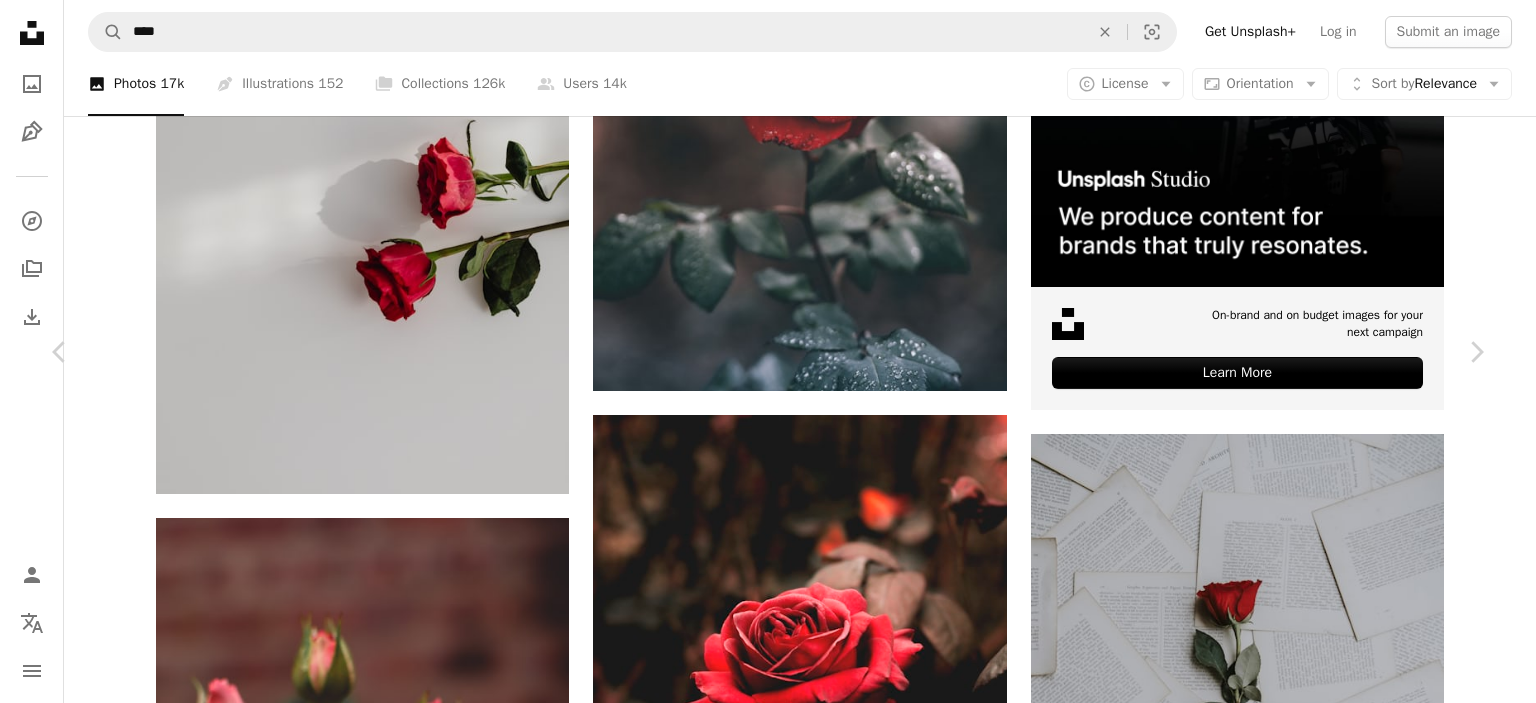 click on "[FIRST] [LAST]" at bounding box center [768, 5434] 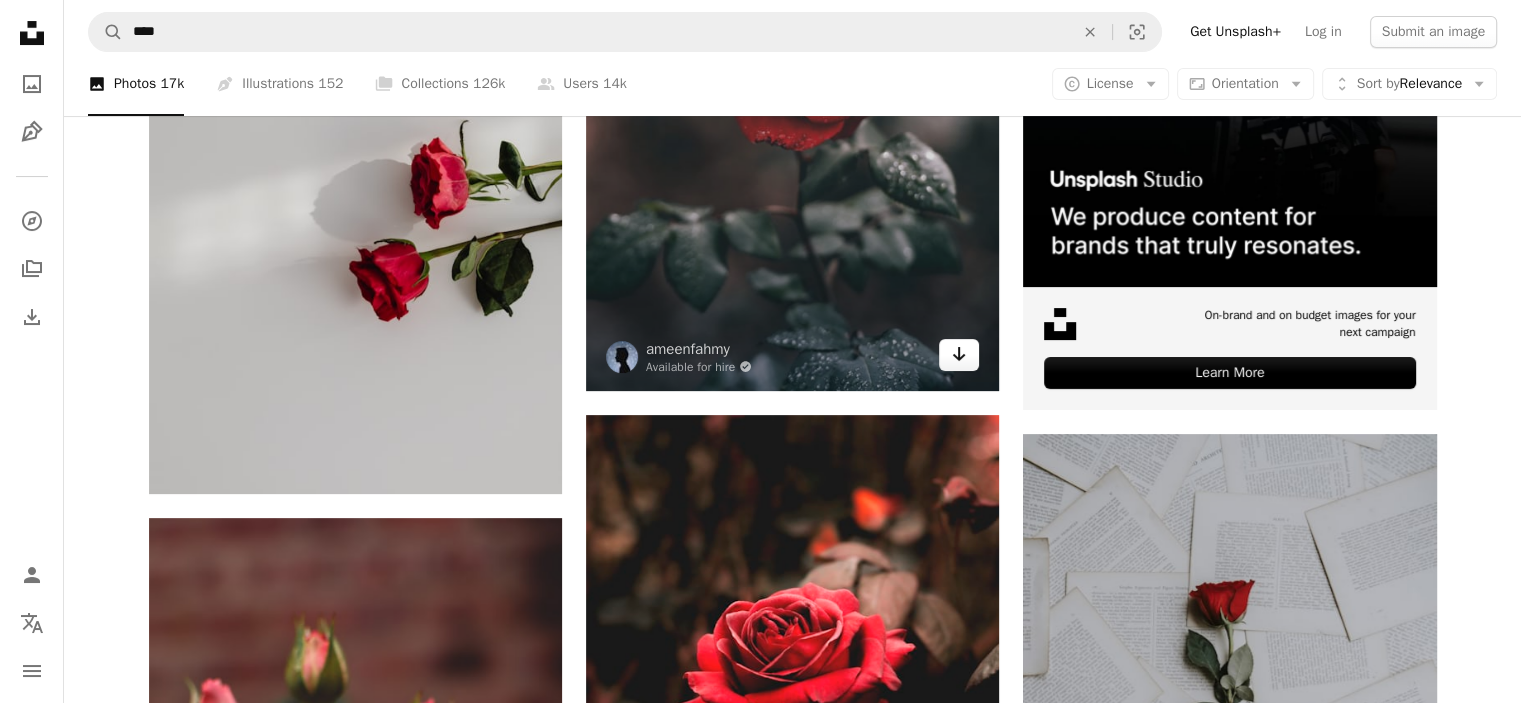 click on "Arrow pointing down" 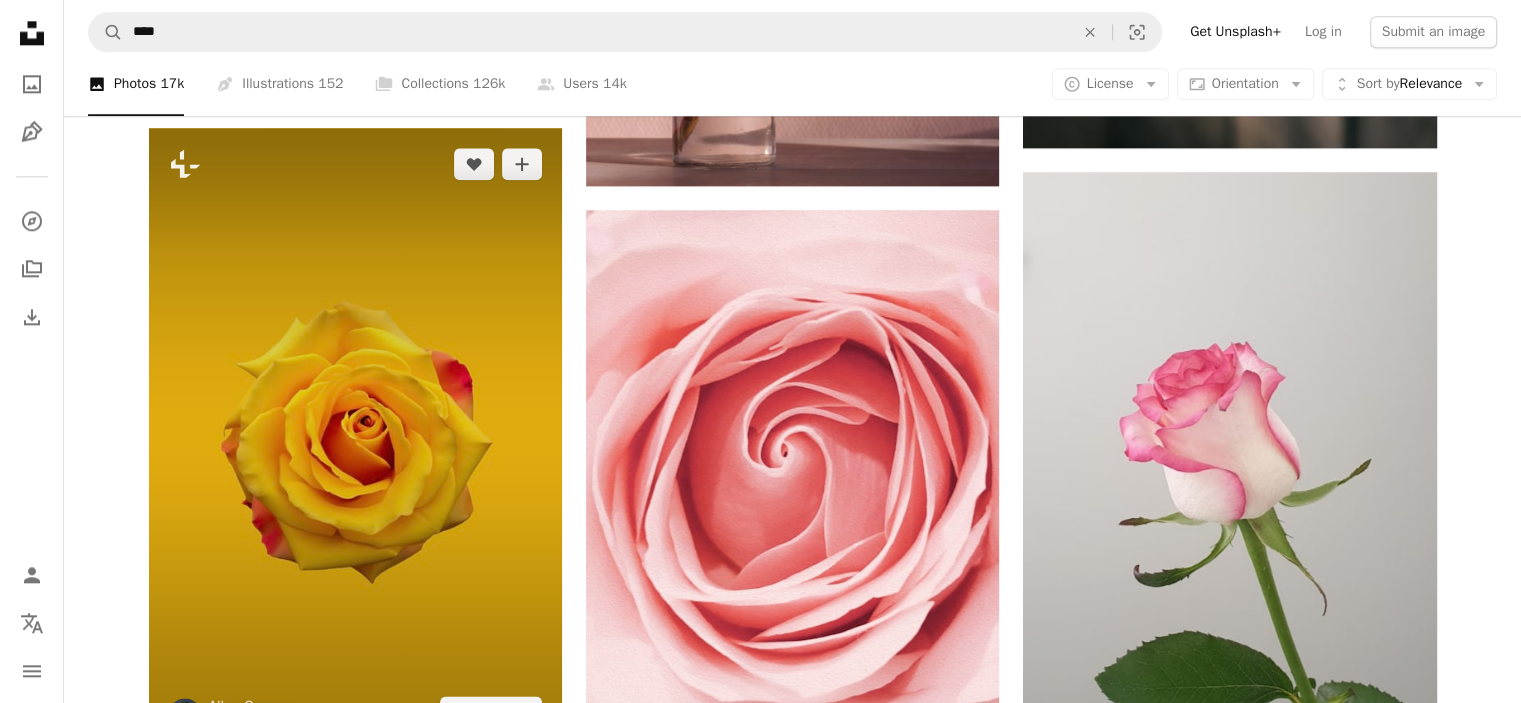 scroll, scrollTop: 2720, scrollLeft: 0, axis: vertical 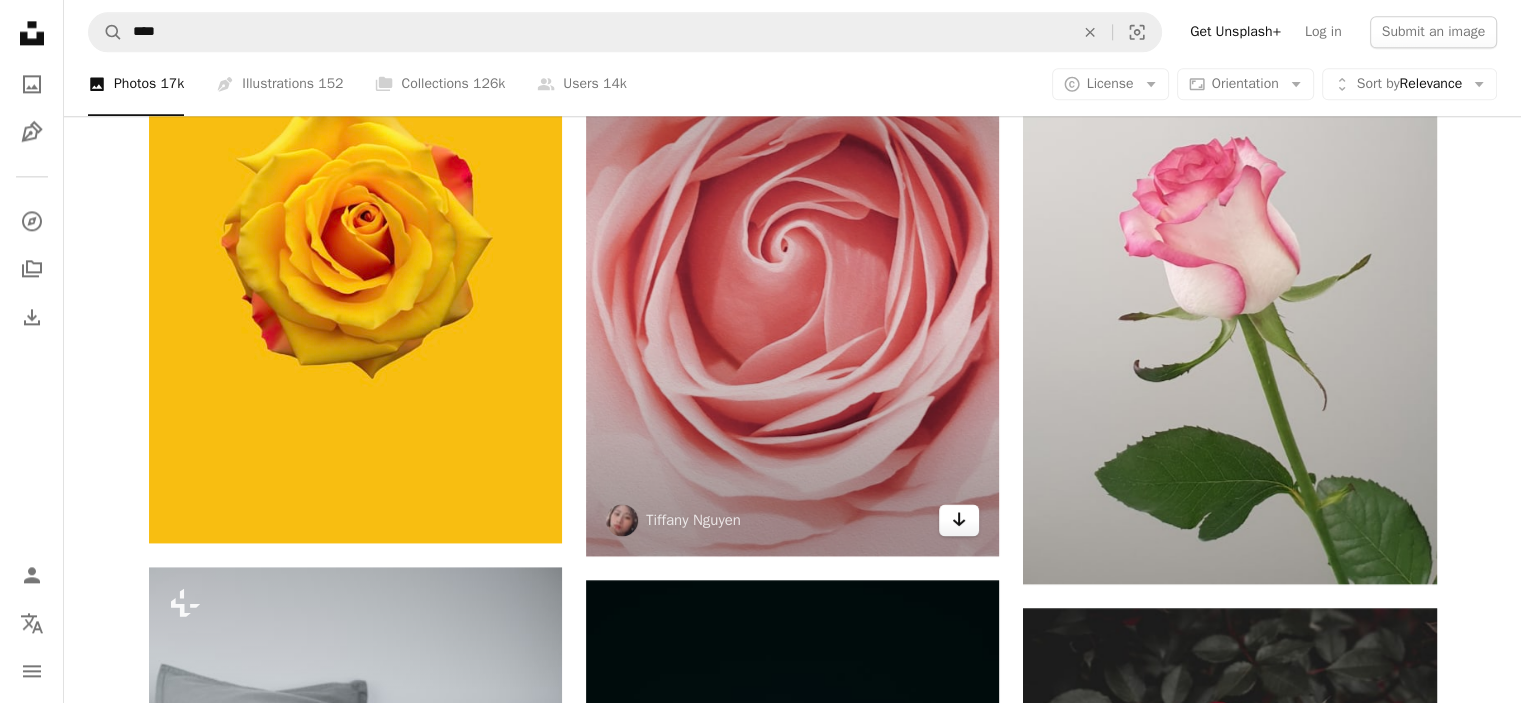 click on "Arrow pointing down" at bounding box center [959, 520] 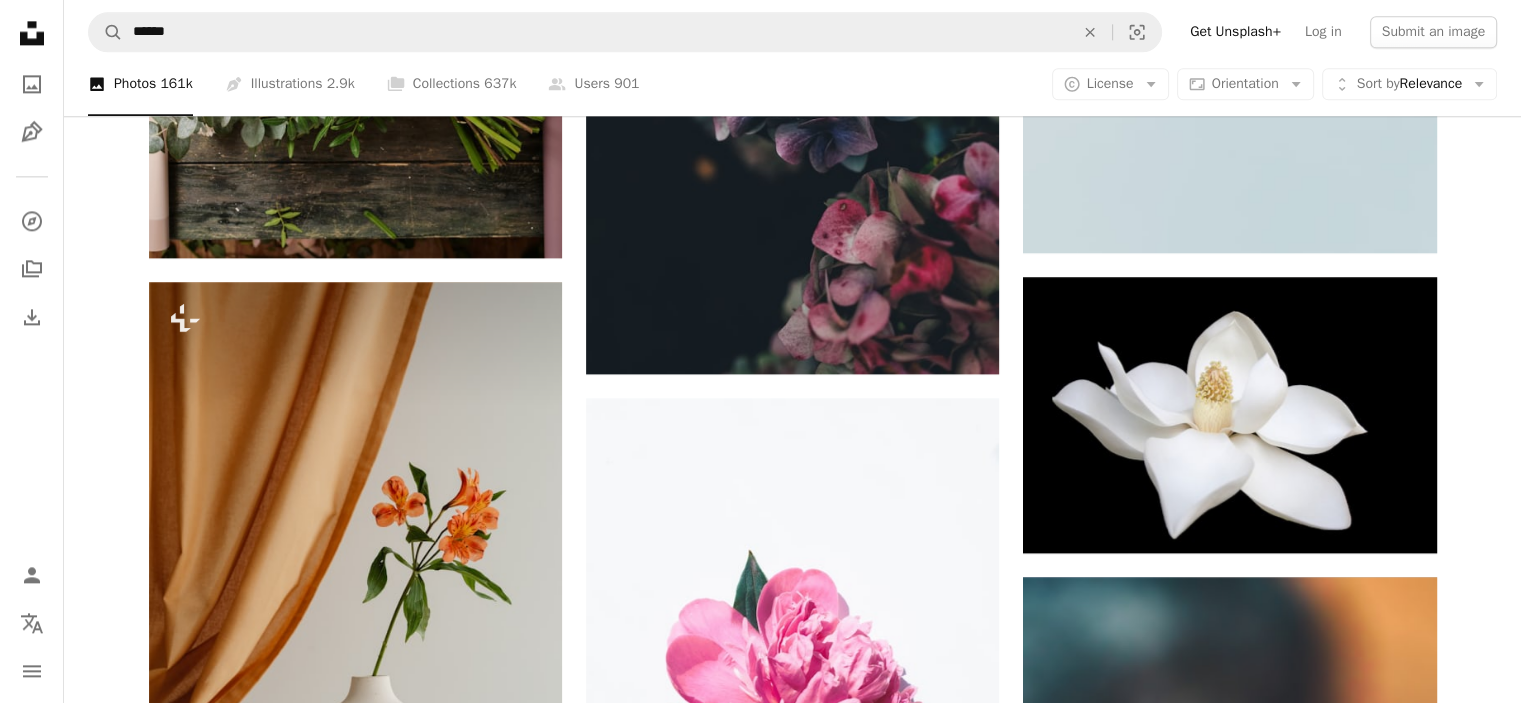 scroll, scrollTop: 0, scrollLeft: 0, axis: both 